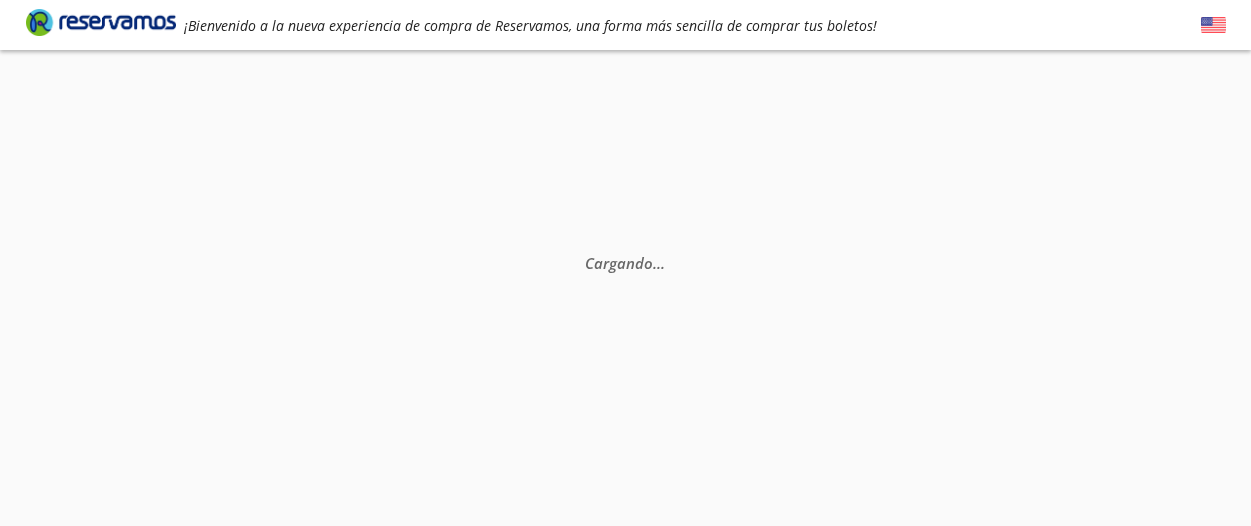 scroll, scrollTop: 0, scrollLeft: 0, axis: both 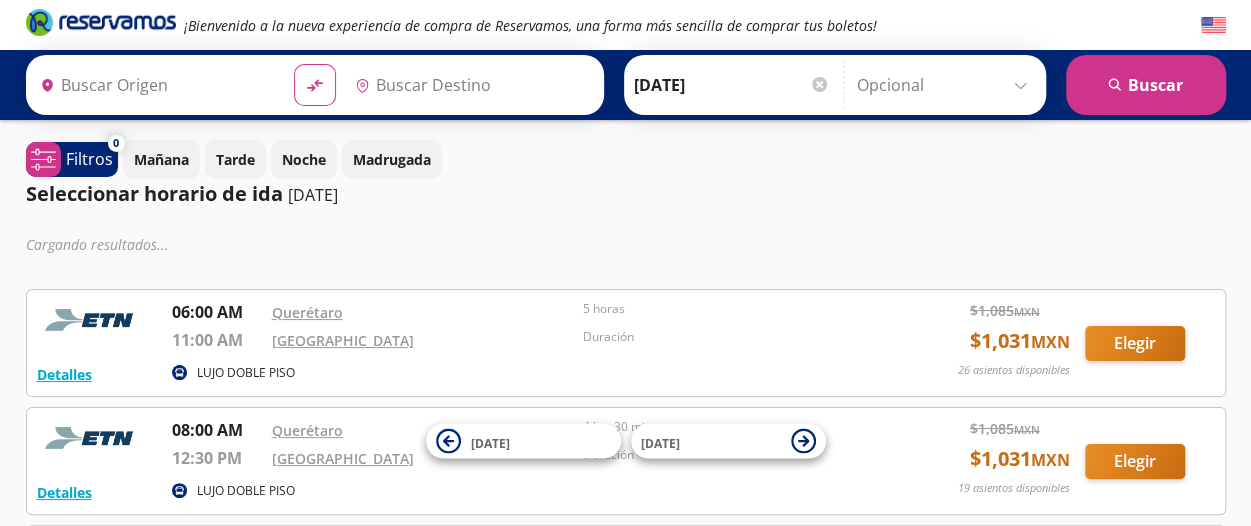 type on "[PERSON_NAME] de Querétaro, [GEOGRAPHIC_DATA]" 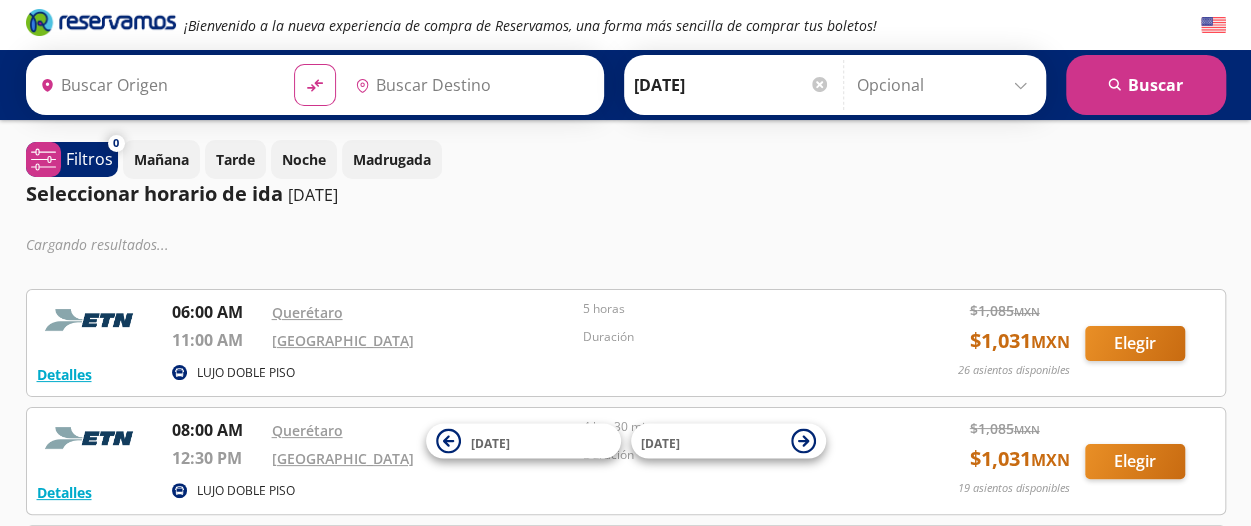 type on "[GEOGRAPHIC_DATA], [GEOGRAPHIC_DATA]" 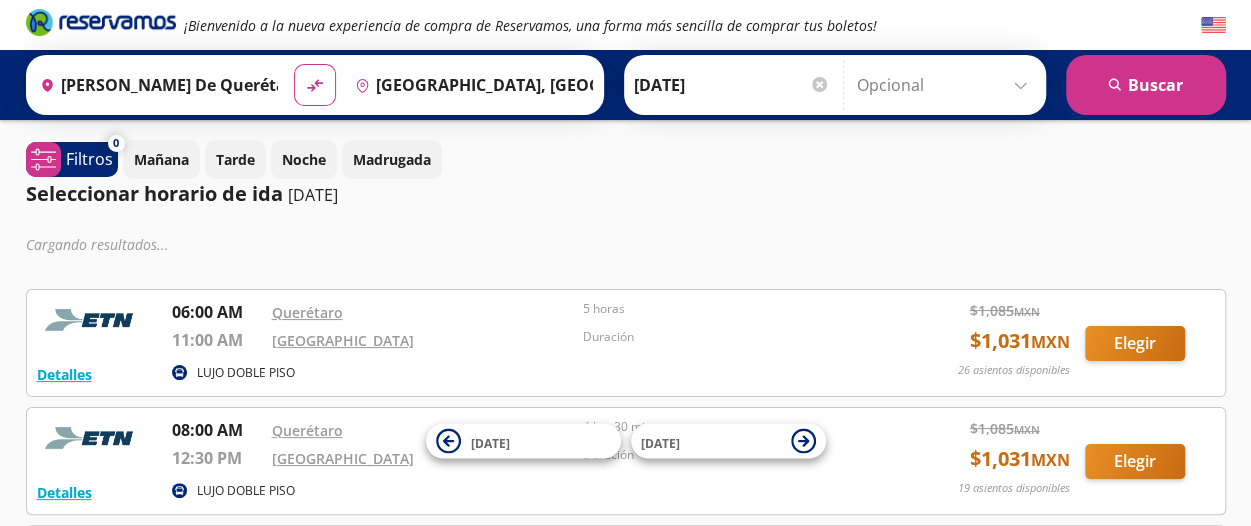 scroll, scrollTop: 0, scrollLeft: 0, axis: both 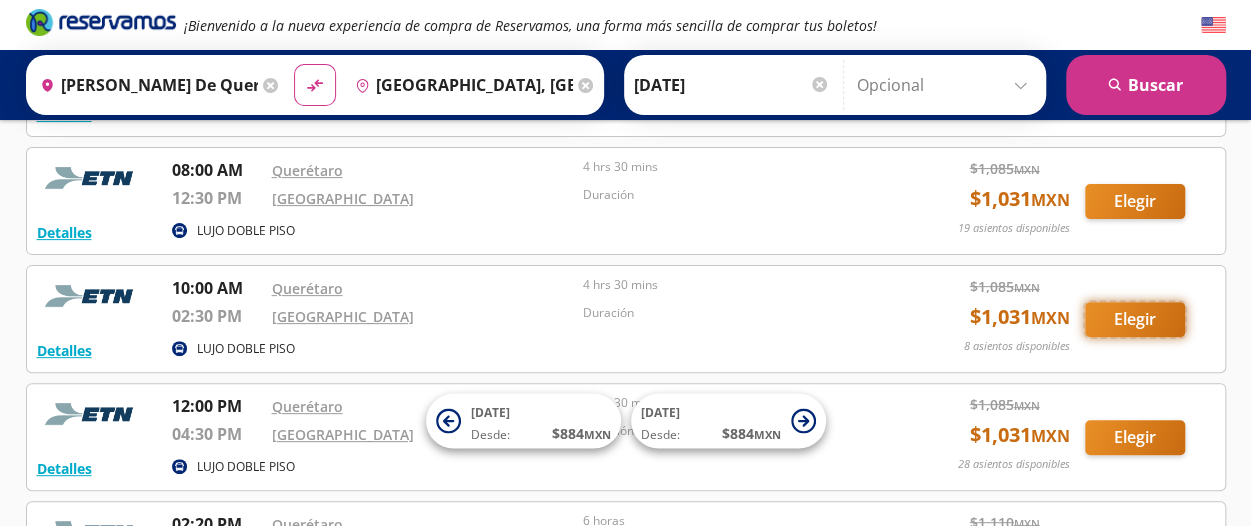 click on "Elegir" at bounding box center (1135, 319) 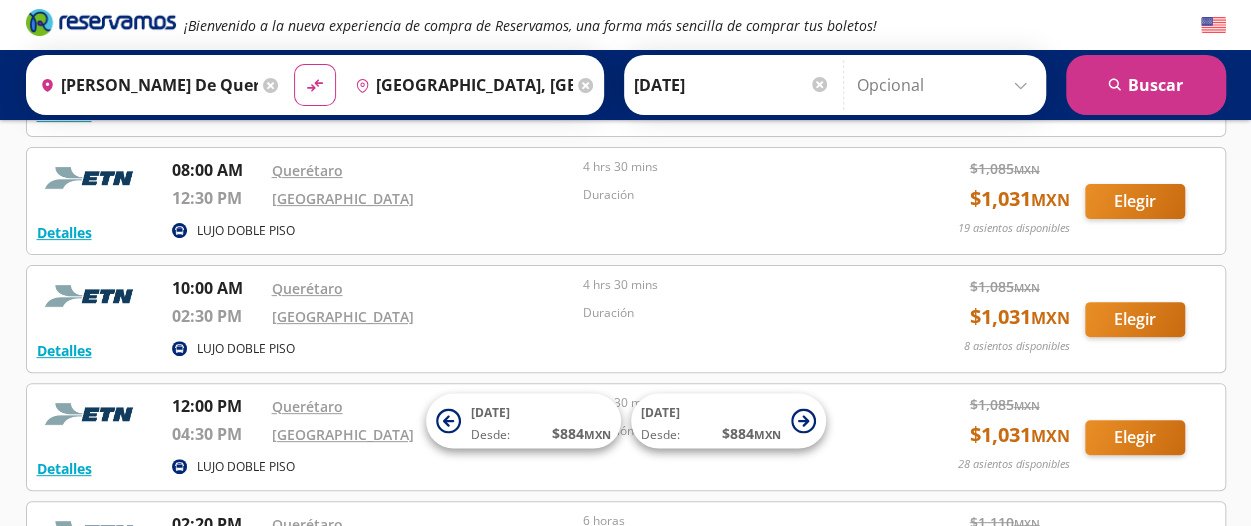 scroll, scrollTop: 0, scrollLeft: 0, axis: both 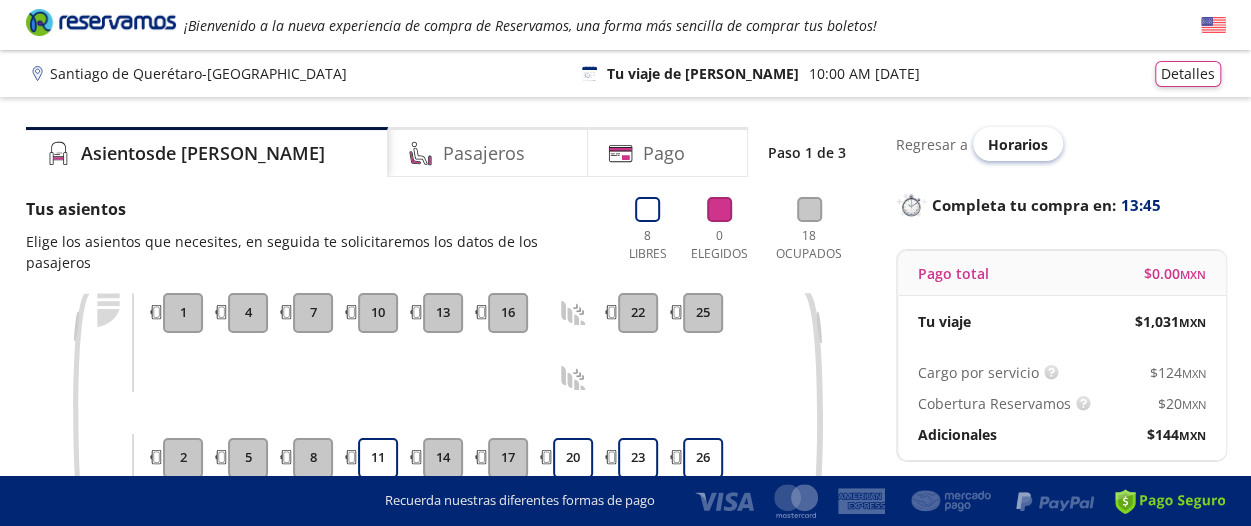 click on "Horarios" at bounding box center (1018, 144) 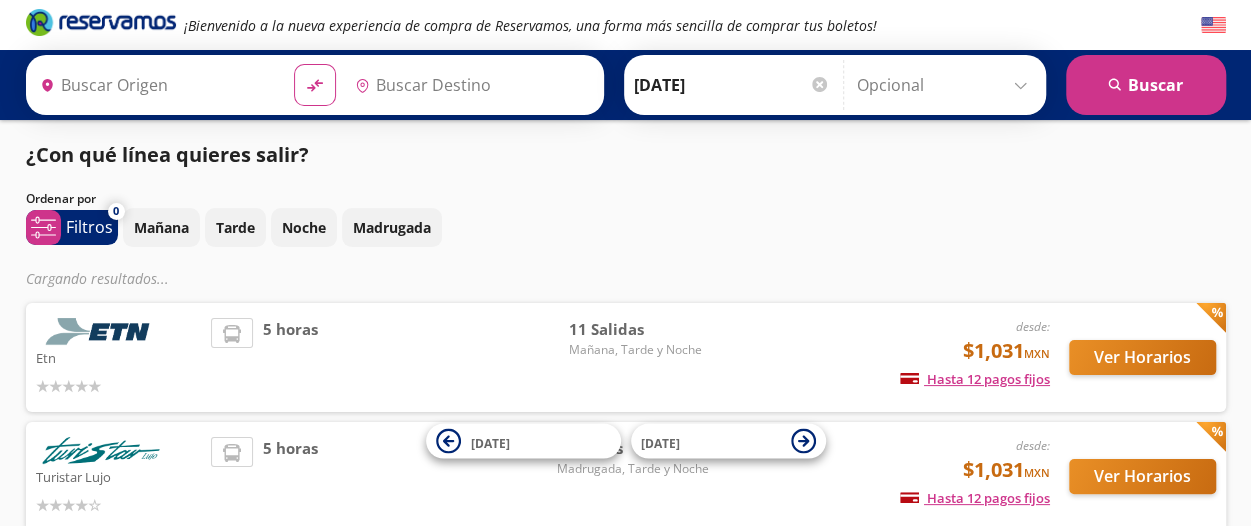 type on "[GEOGRAPHIC_DATA], [GEOGRAPHIC_DATA]" 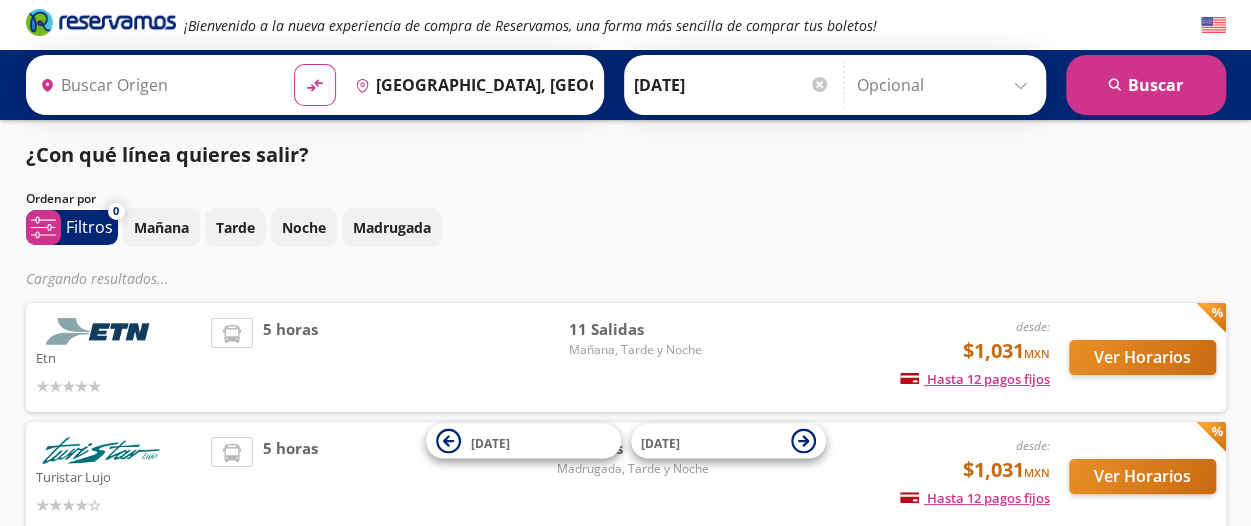 type on "[PERSON_NAME] de Querétaro, [GEOGRAPHIC_DATA]" 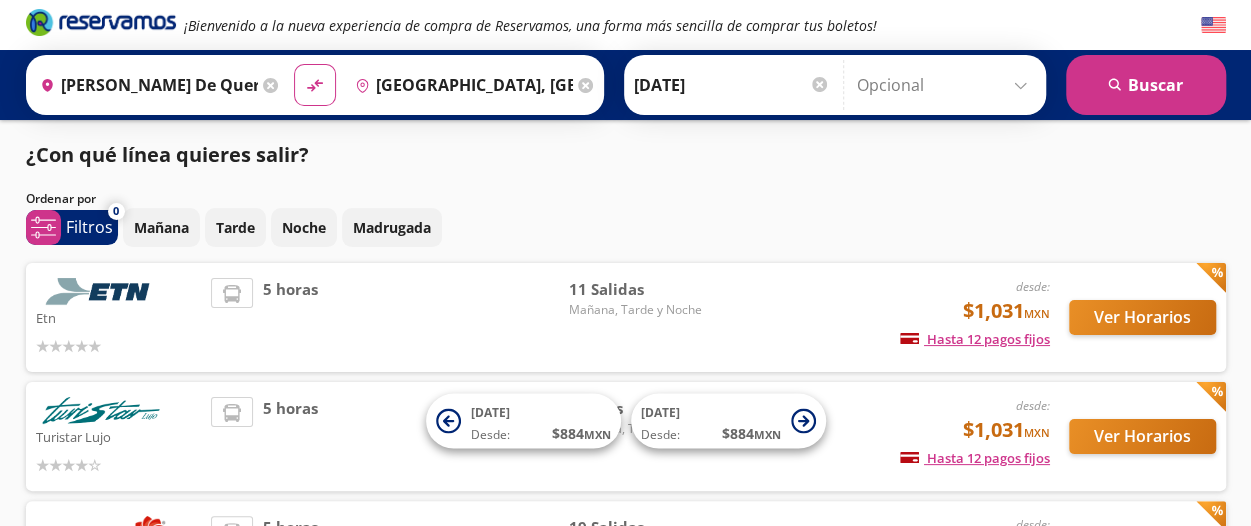 scroll, scrollTop: 0, scrollLeft: 0, axis: both 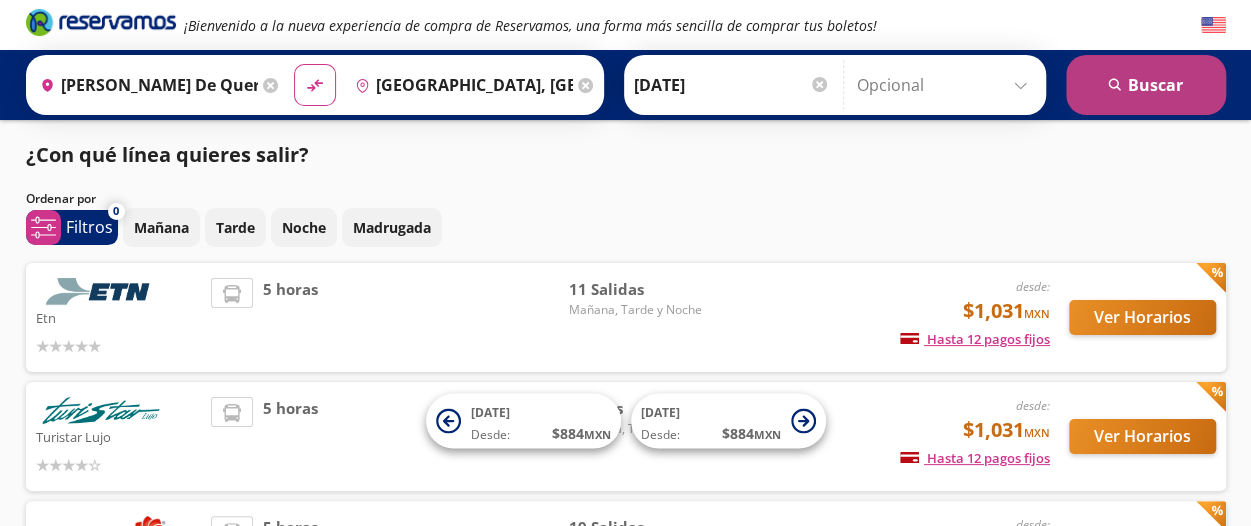 click on "search
[GEOGRAPHIC_DATA]" at bounding box center [1146, 85] 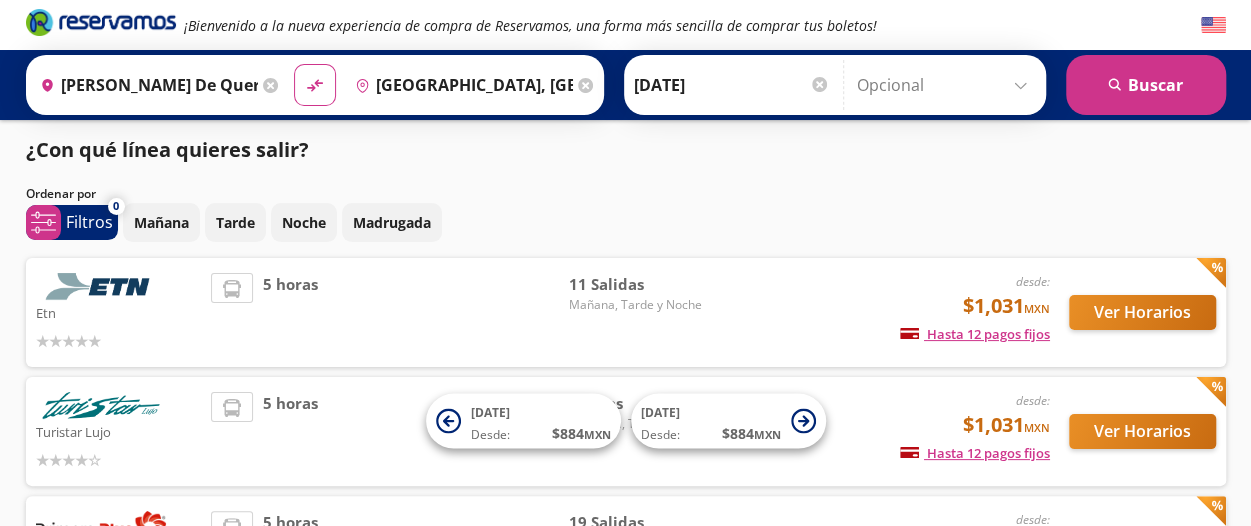 scroll, scrollTop: 0, scrollLeft: 0, axis: both 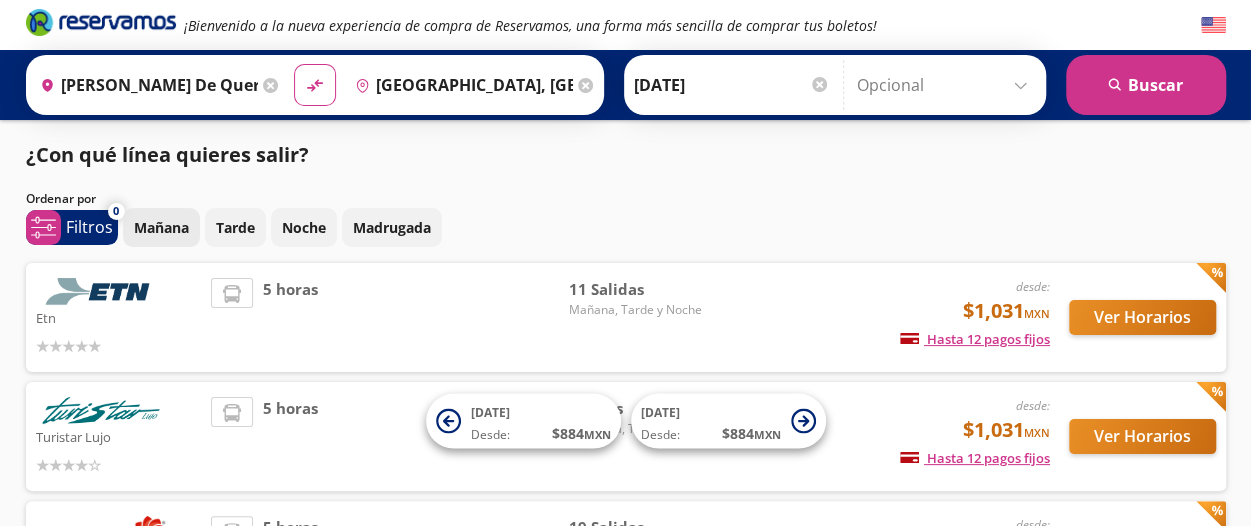 click on "Mañana" at bounding box center (161, 227) 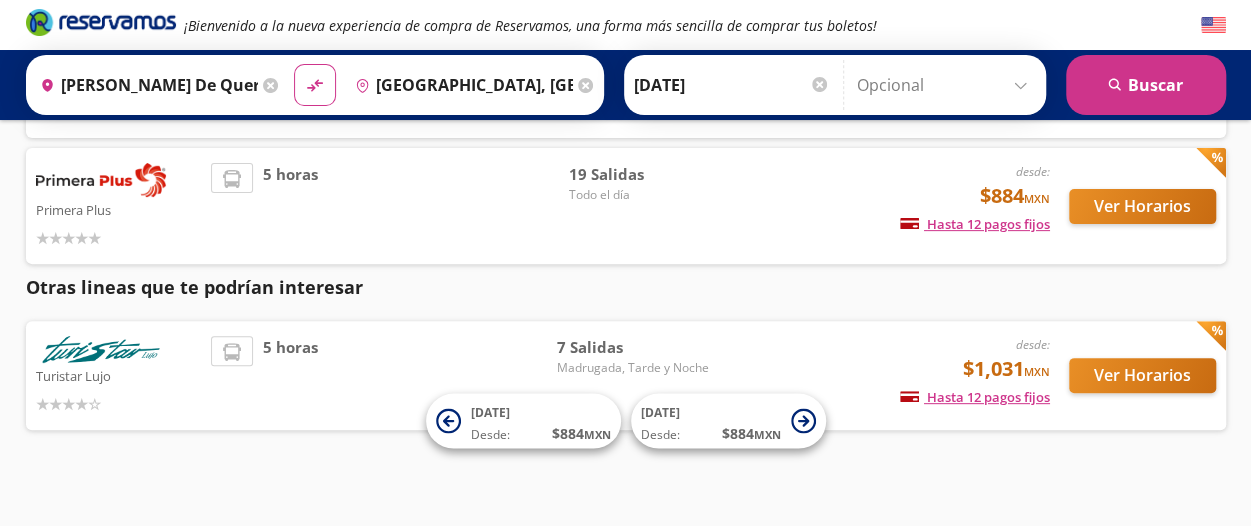 scroll, scrollTop: 252, scrollLeft: 0, axis: vertical 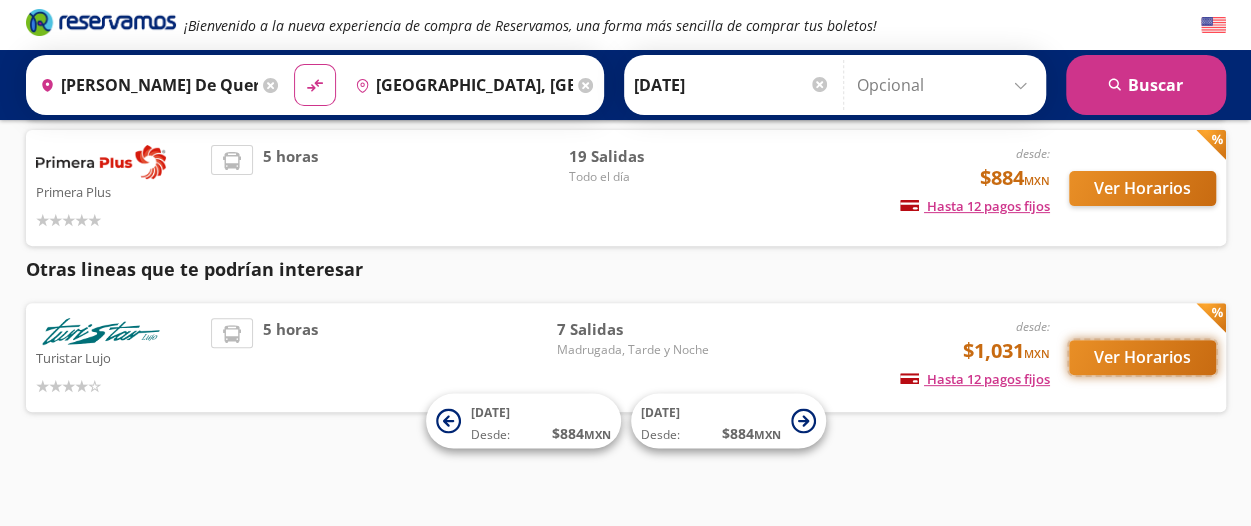 click on "Ver Horarios" at bounding box center (1142, 357) 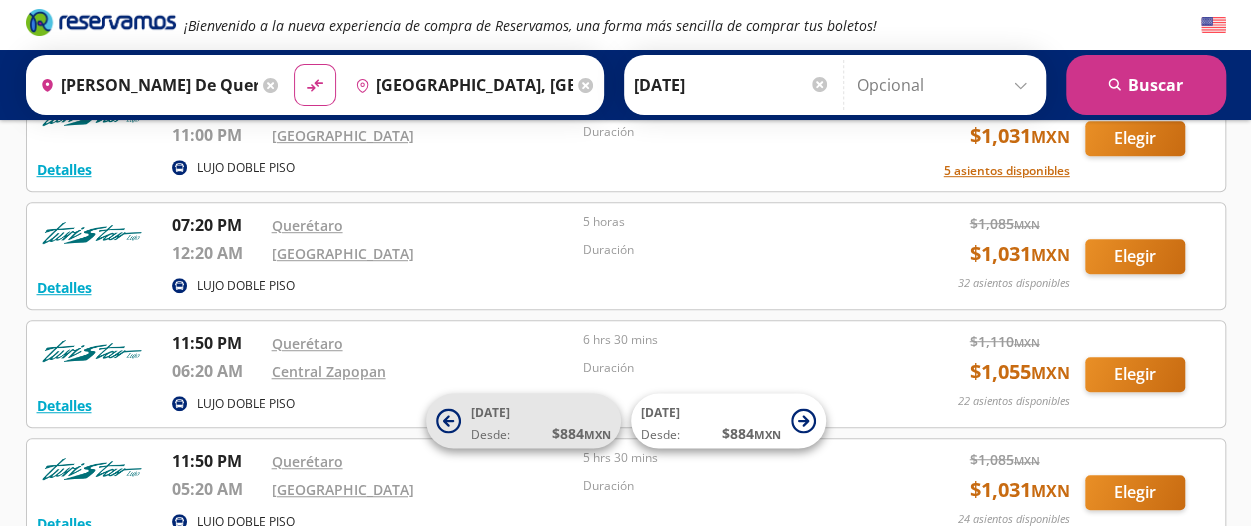 scroll, scrollTop: 500, scrollLeft: 0, axis: vertical 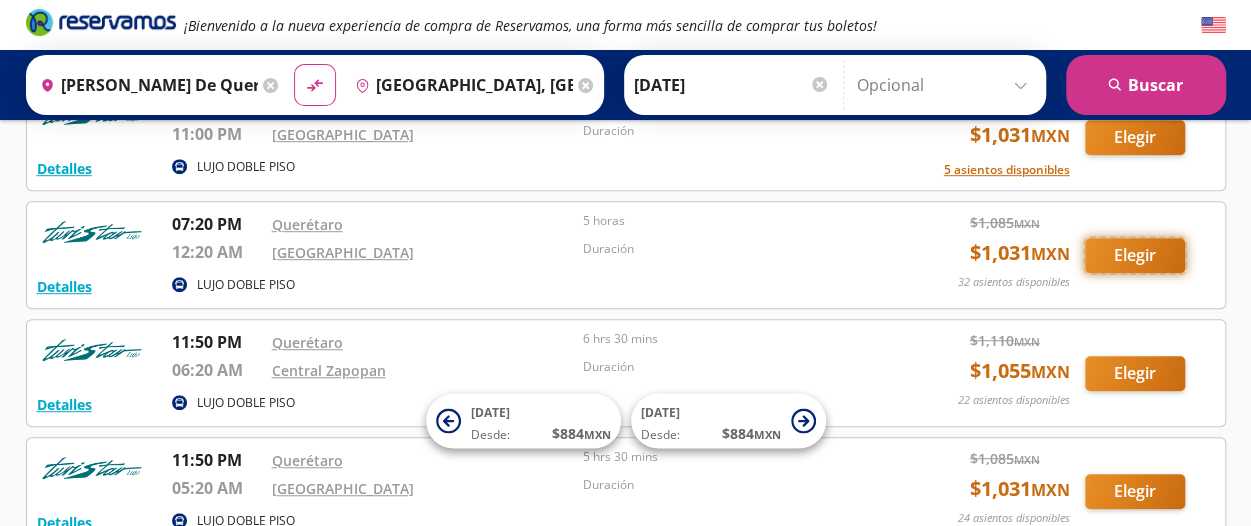 click on "Elegir" at bounding box center (1135, 255) 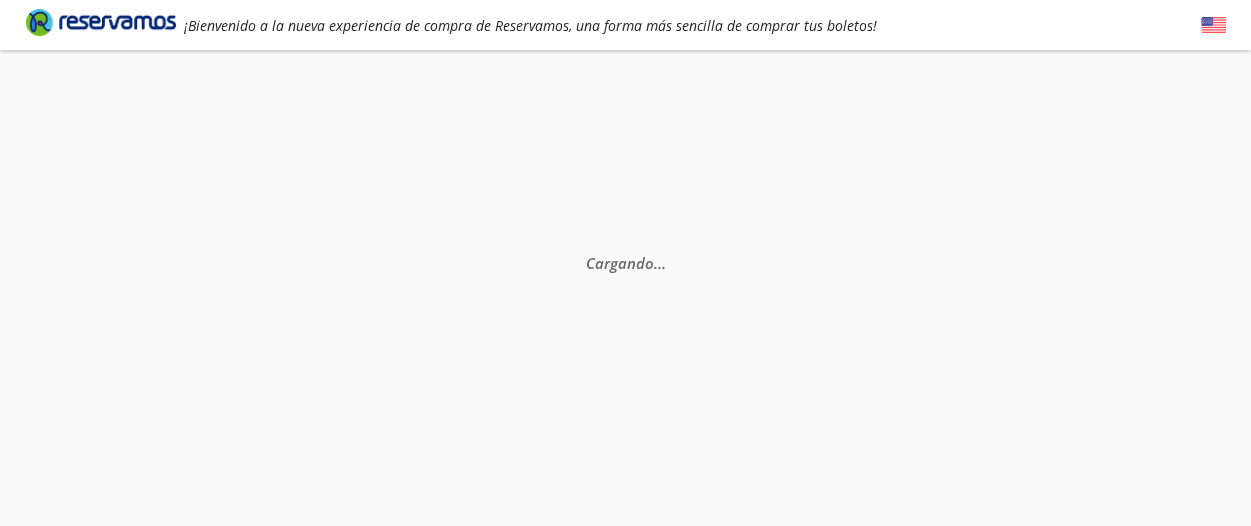 scroll, scrollTop: 0, scrollLeft: 0, axis: both 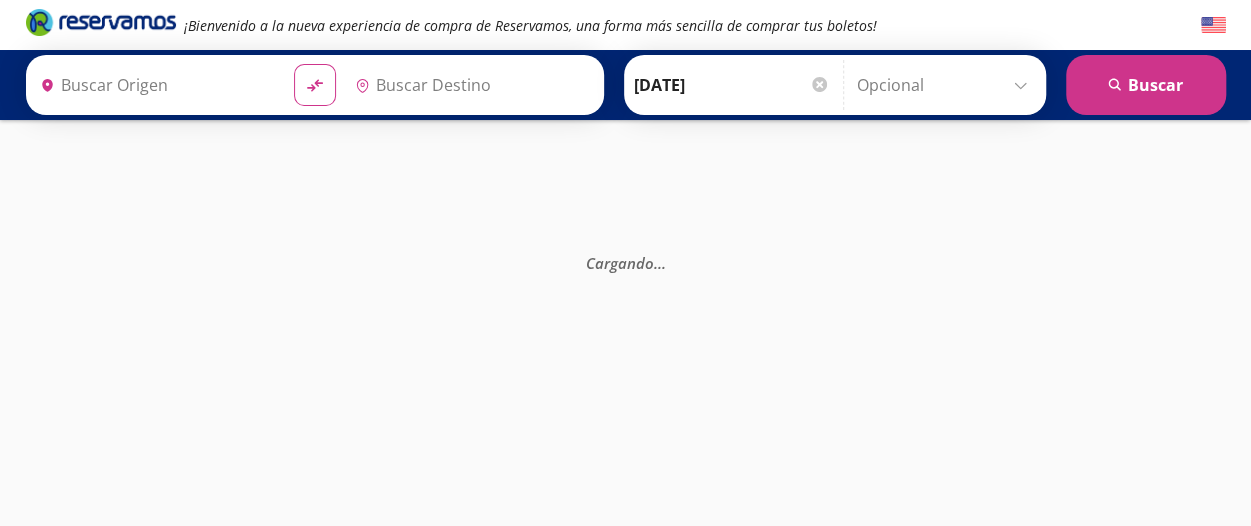 type on "[PERSON_NAME] de Querétaro, [GEOGRAPHIC_DATA]" 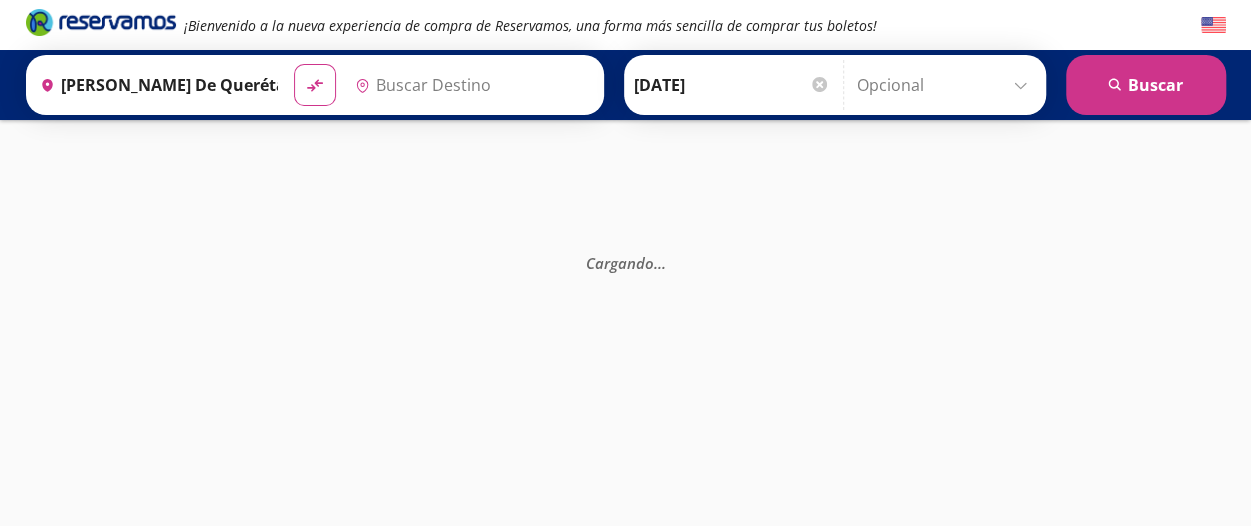 type on "[GEOGRAPHIC_DATA], [GEOGRAPHIC_DATA]" 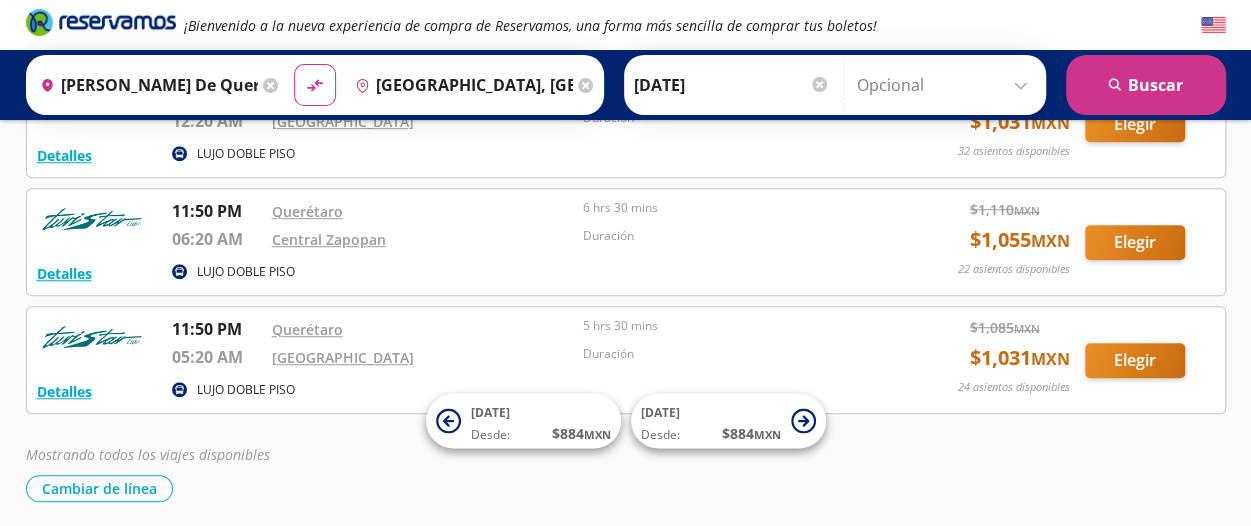 scroll, scrollTop: 700, scrollLeft: 0, axis: vertical 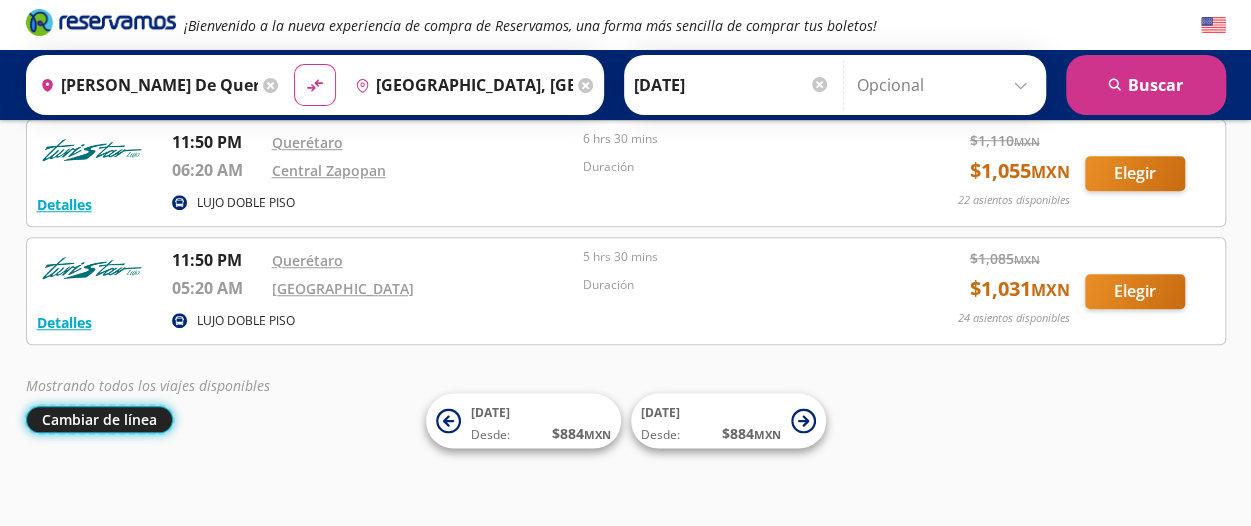 click on "Cambiar de línea" at bounding box center (99, 419) 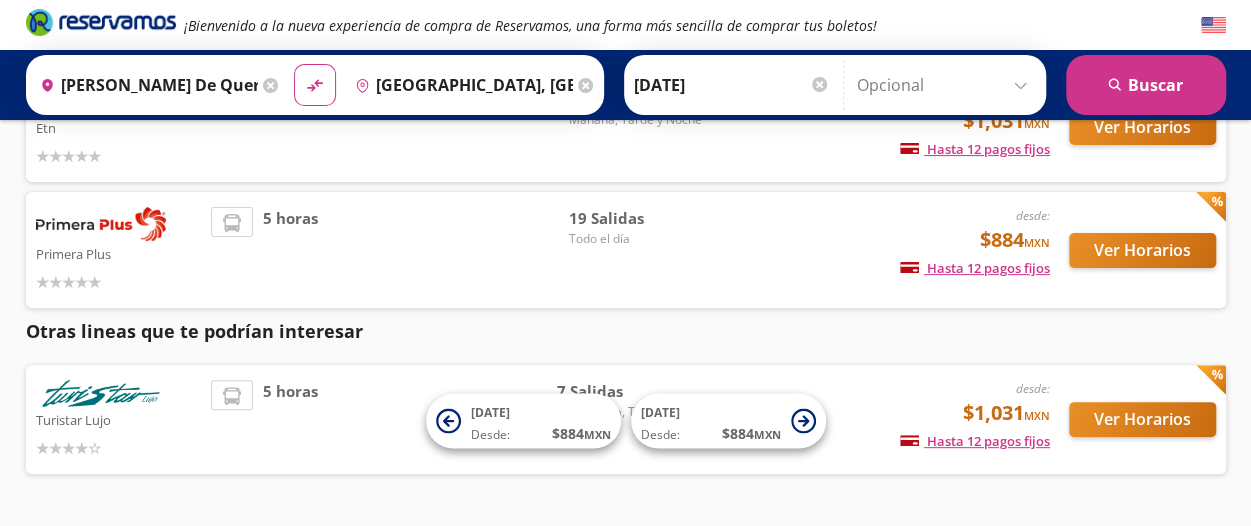 scroll, scrollTop: 52, scrollLeft: 0, axis: vertical 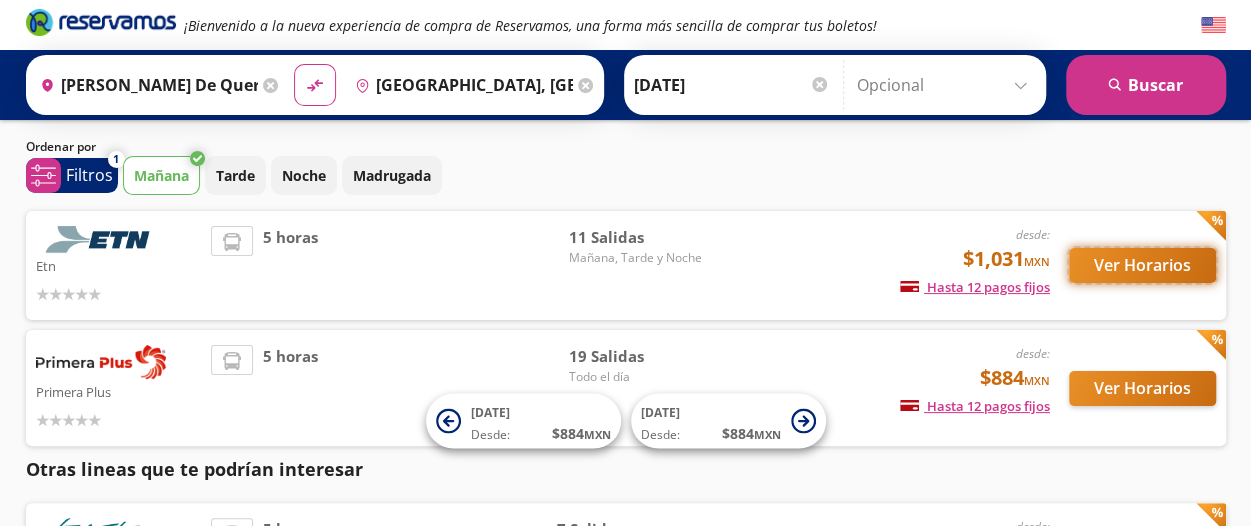 click on "Ver Horarios" at bounding box center [1142, 265] 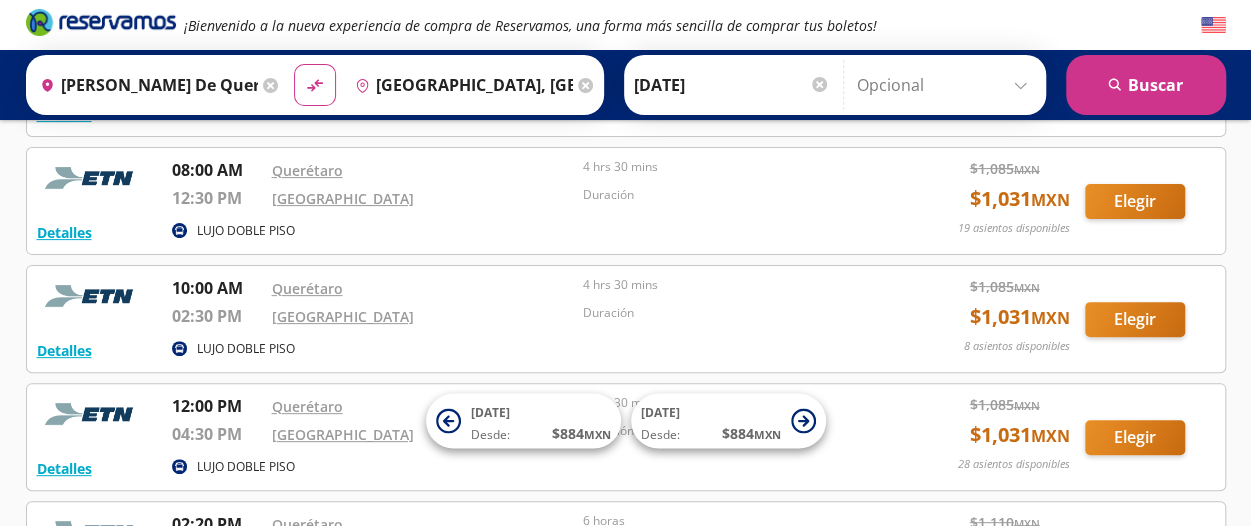 scroll, scrollTop: 300, scrollLeft: 0, axis: vertical 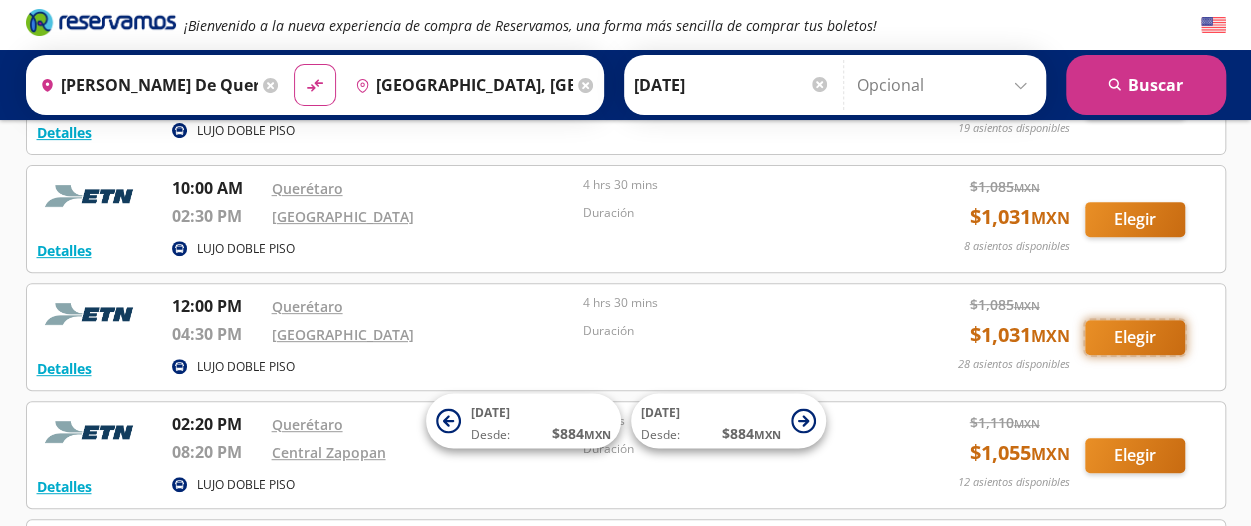 click on "Elegir" at bounding box center [1135, 337] 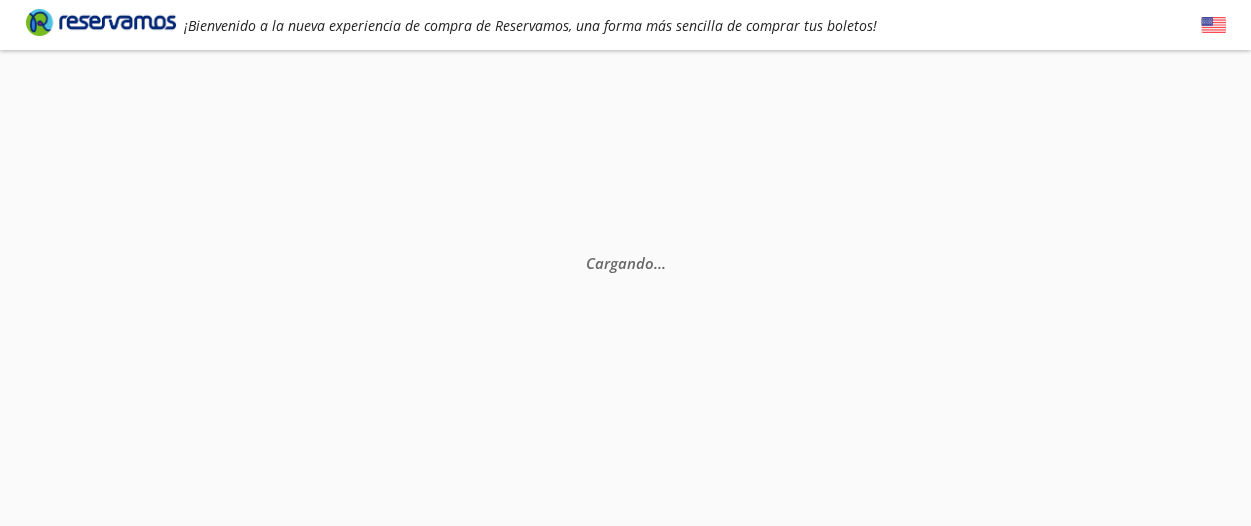 scroll, scrollTop: 0, scrollLeft: 0, axis: both 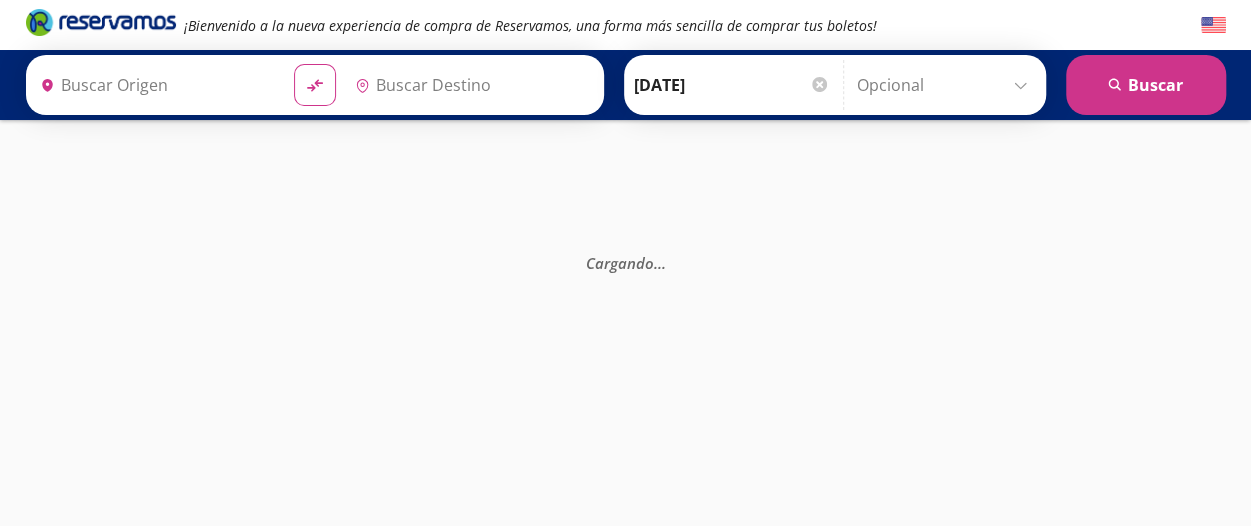 type on "[PERSON_NAME] de Querétaro, [GEOGRAPHIC_DATA]" 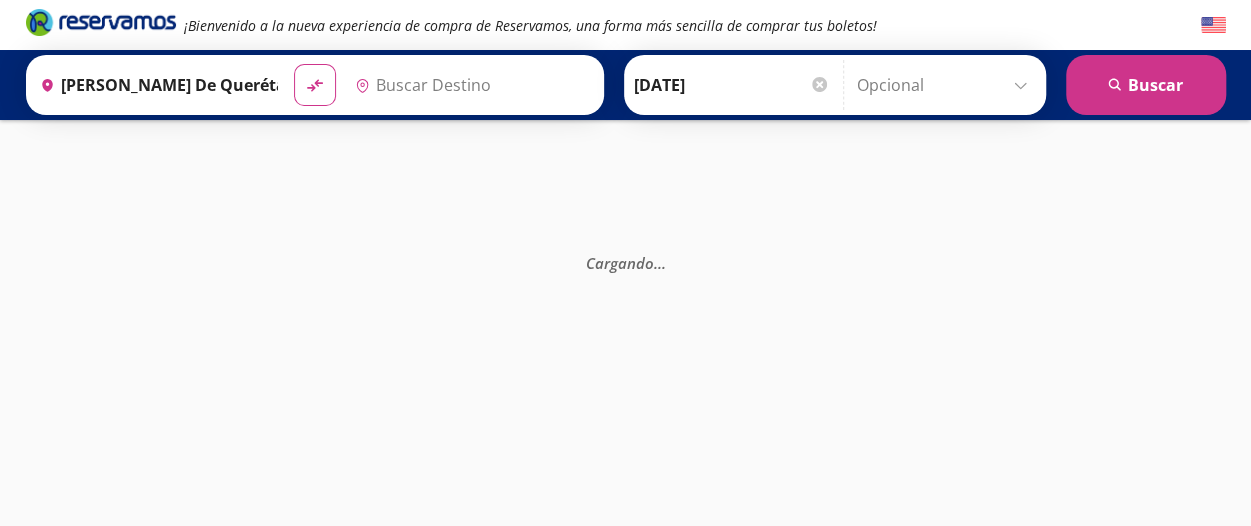 type on "[GEOGRAPHIC_DATA], [GEOGRAPHIC_DATA]" 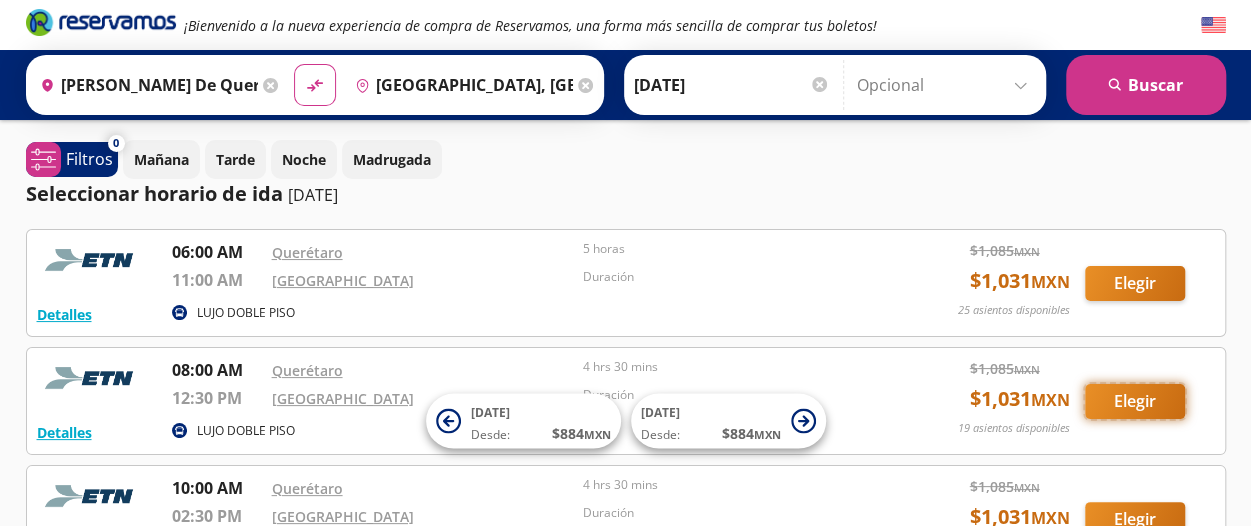 click on "Elegir" at bounding box center [1135, 401] 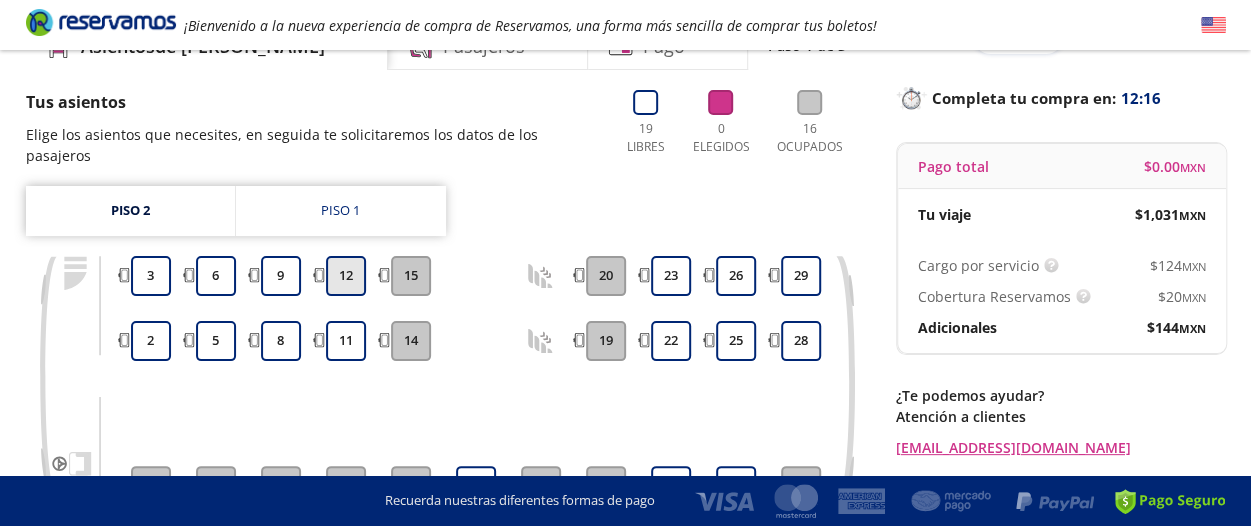 scroll, scrollTop: 307, scrollLeft: 0, axis: vertical 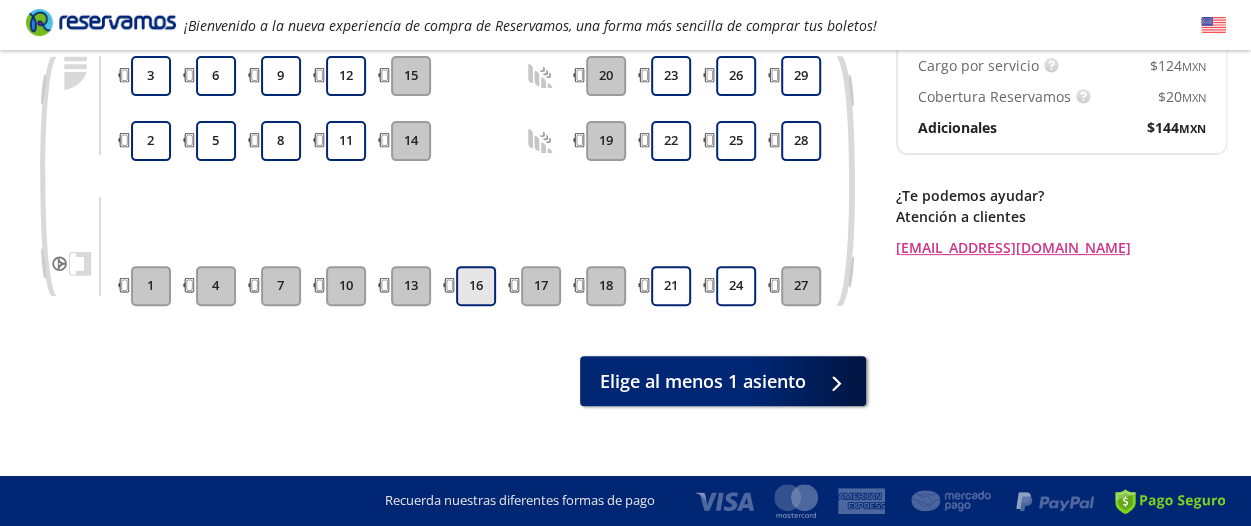click on "16" at bounding box center [476, 286] 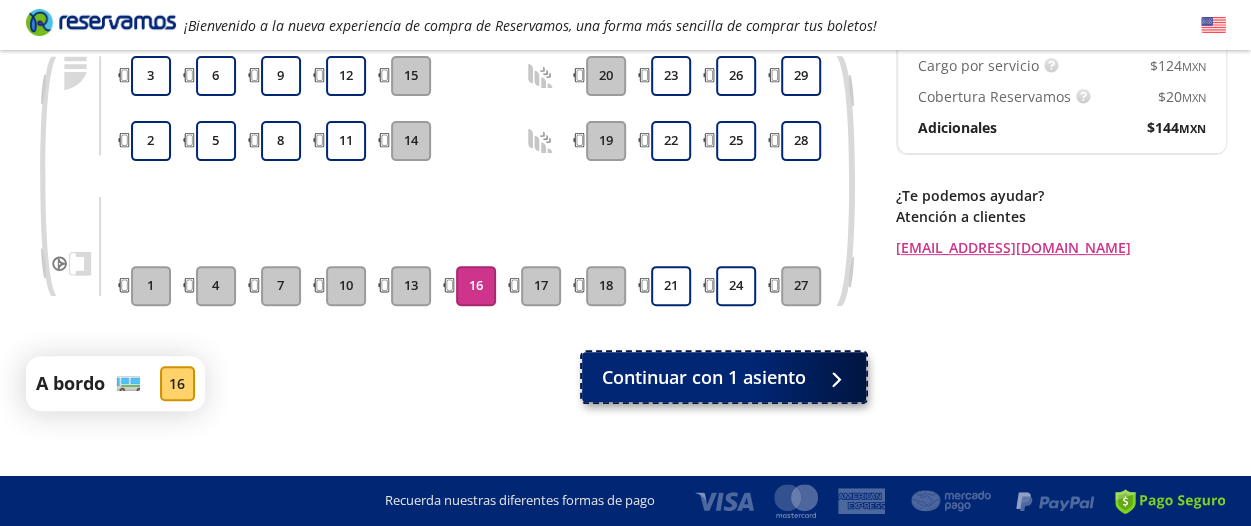 click on "Continuar con 1 asiento" at bounding box center [704, 377] 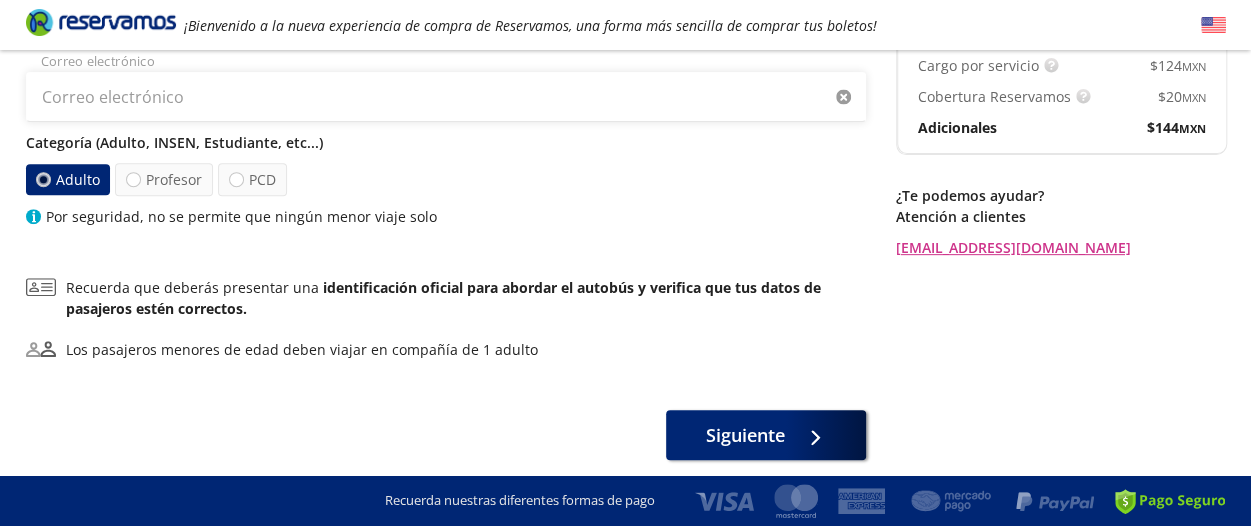 scroll, scrollTop: 0, scrollLeft: 0, axis: both 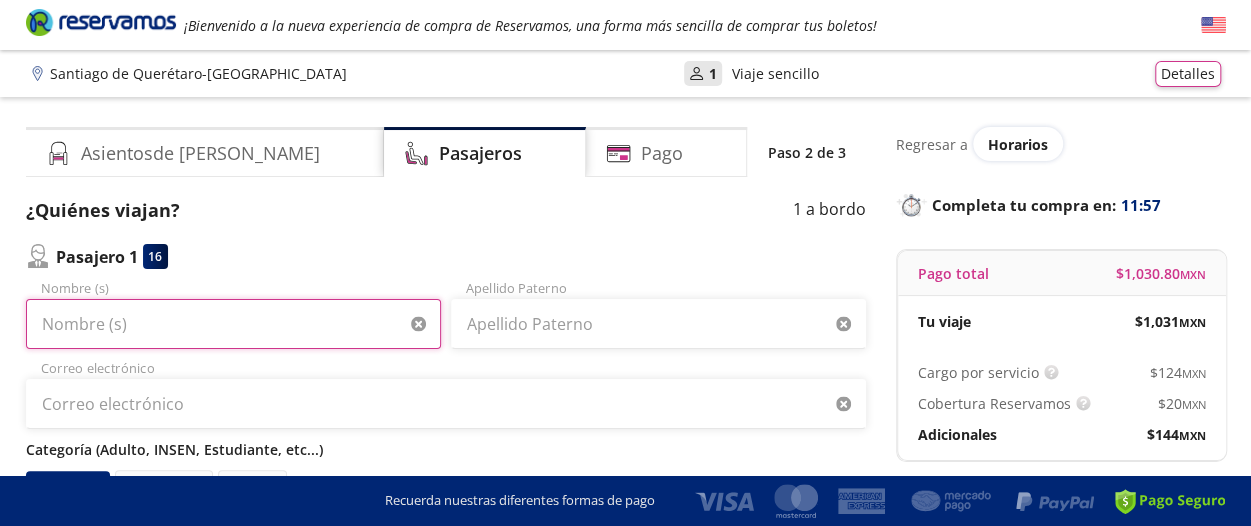click on "Nombre (s)" at bounding box center (233, 324) 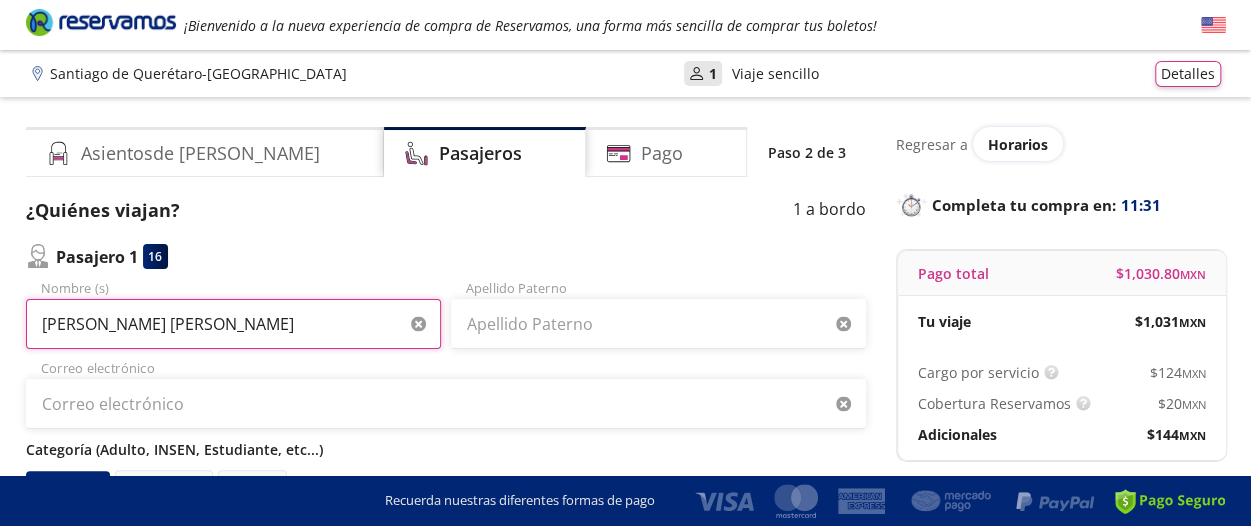 type on "[PERSON_NAME] [PERSON_NAME]" 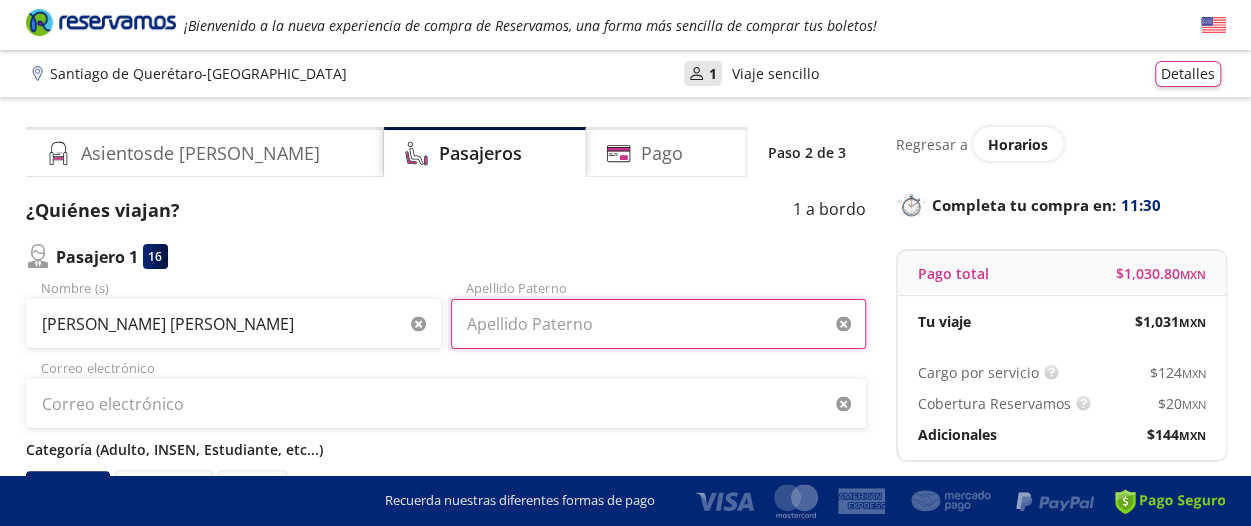 click on "Apellido Paterno" at bounding box center [658, 324] 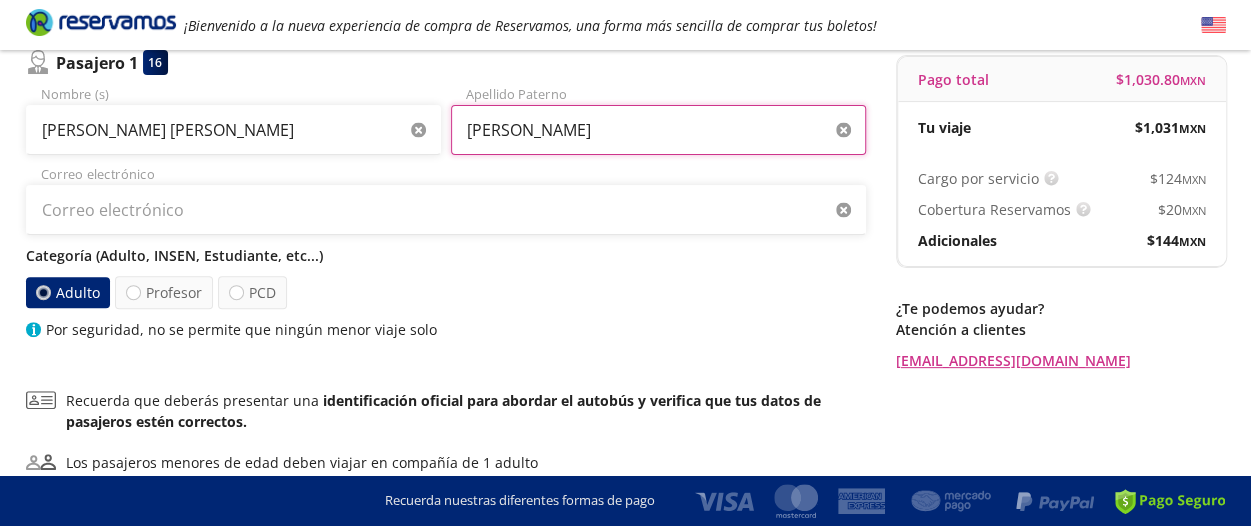 scroll, scrollTop: 200, scrollLeft: 0, axis: vertical 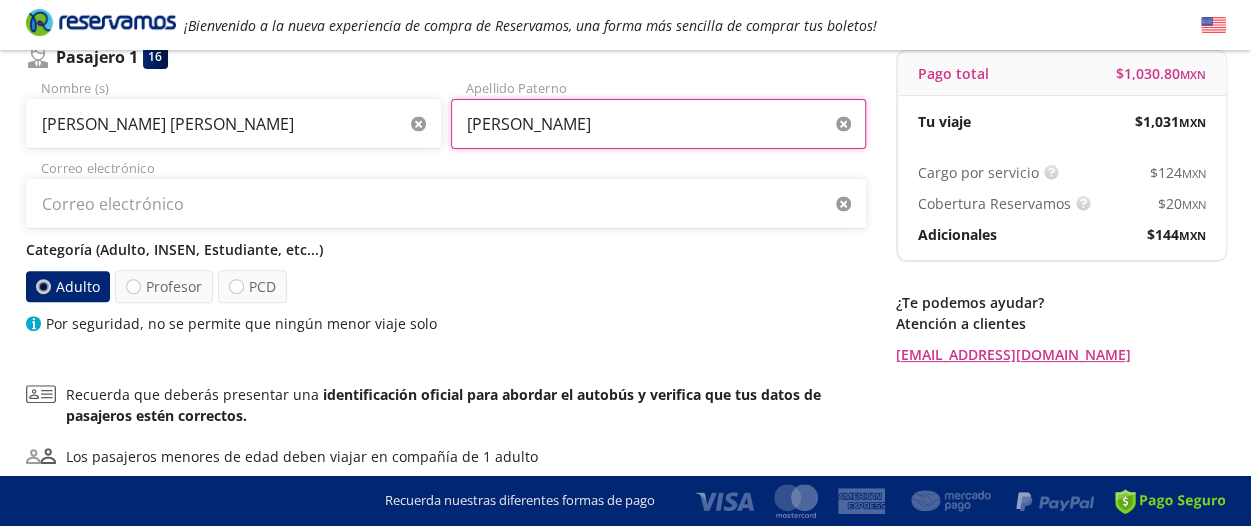 type on "[PERSON_NAME]" 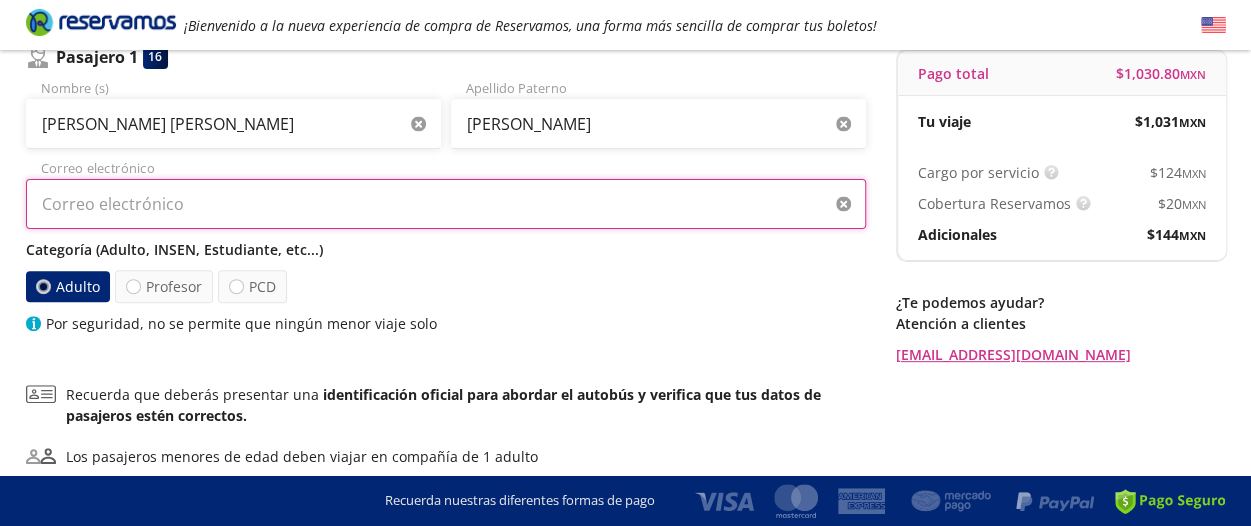 click on "Correo electrónico" at bounding box center [446, 204] 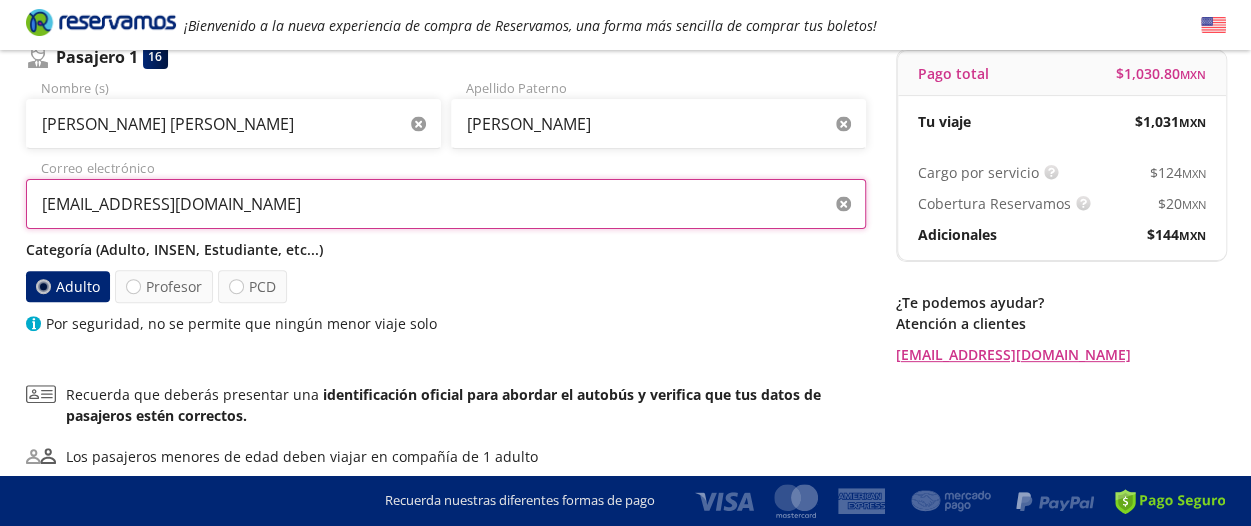type on "[EMAIL_ADDRESS][DOMAIN_NAME]" 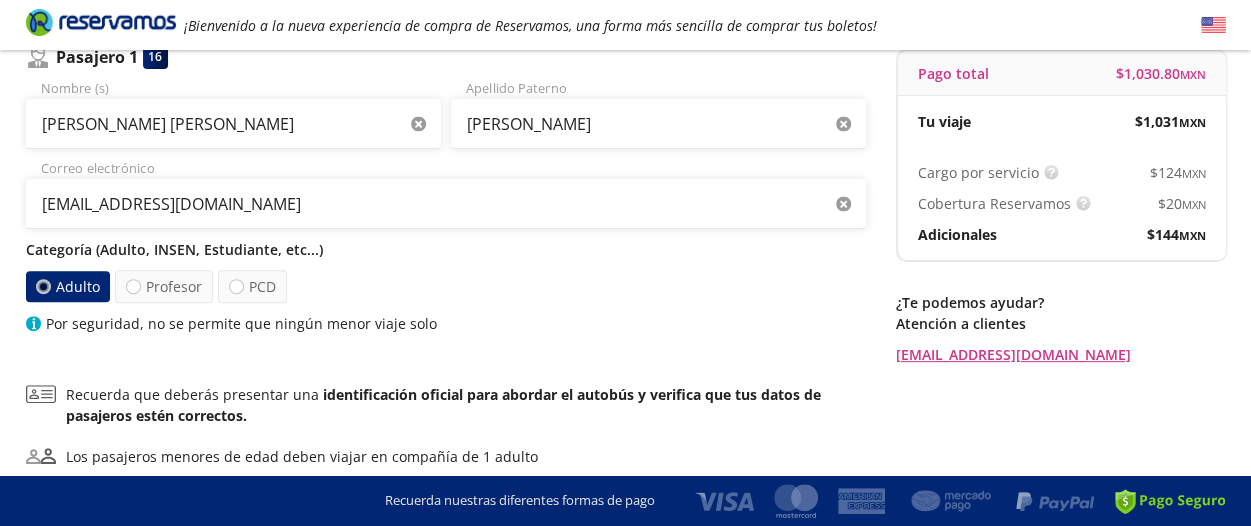 click at bounding box center (42, 286) 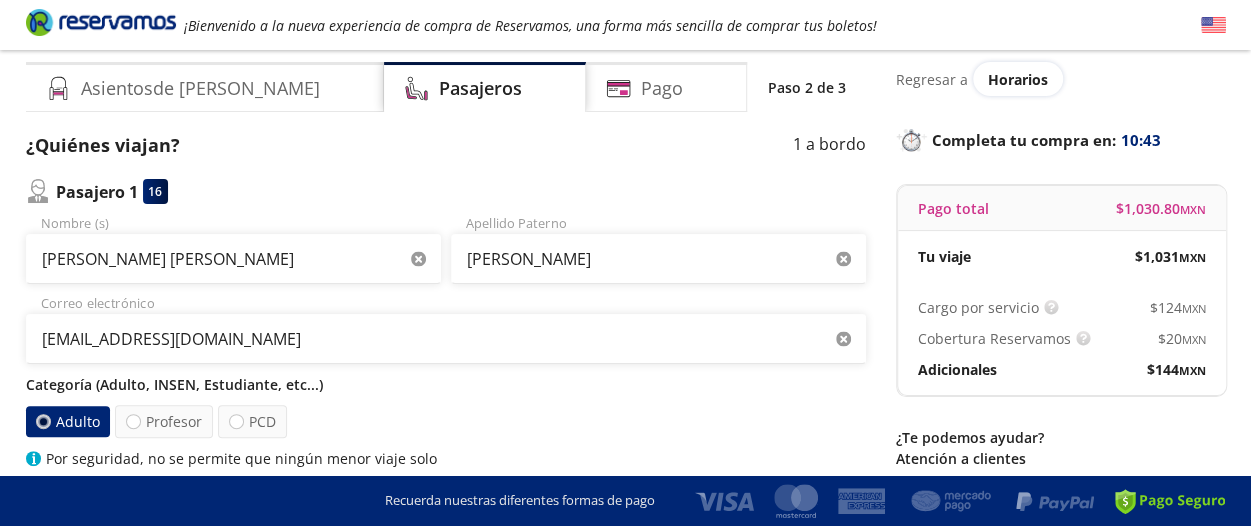 scroll, scrollTop: 0, scrollLeft: 0, axis: both 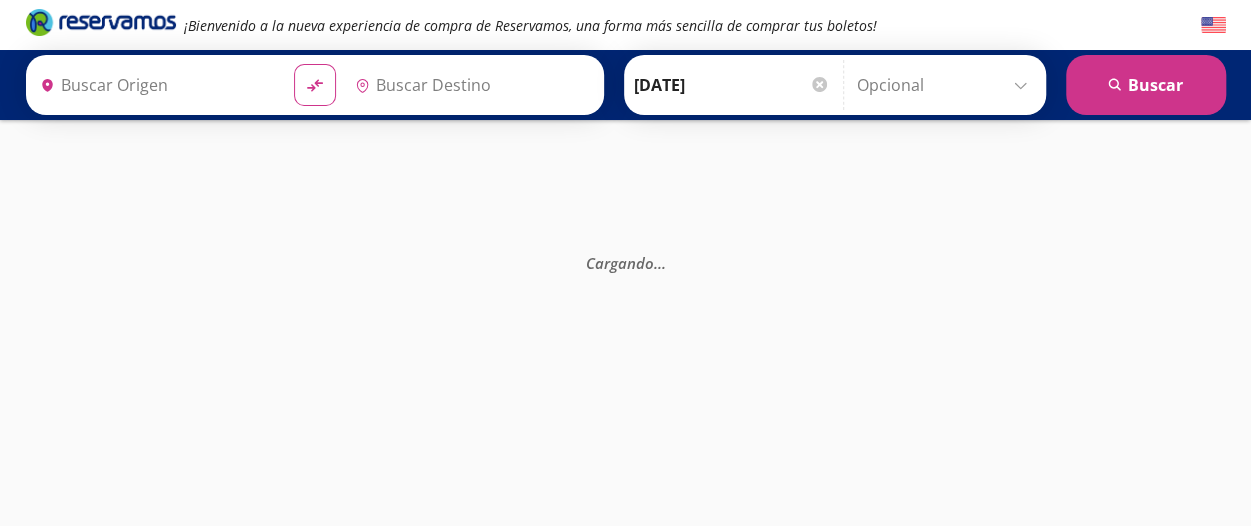 type on "[PERSON_NAME] de Querétaro, [GEOGRAPHIC_DATA]" 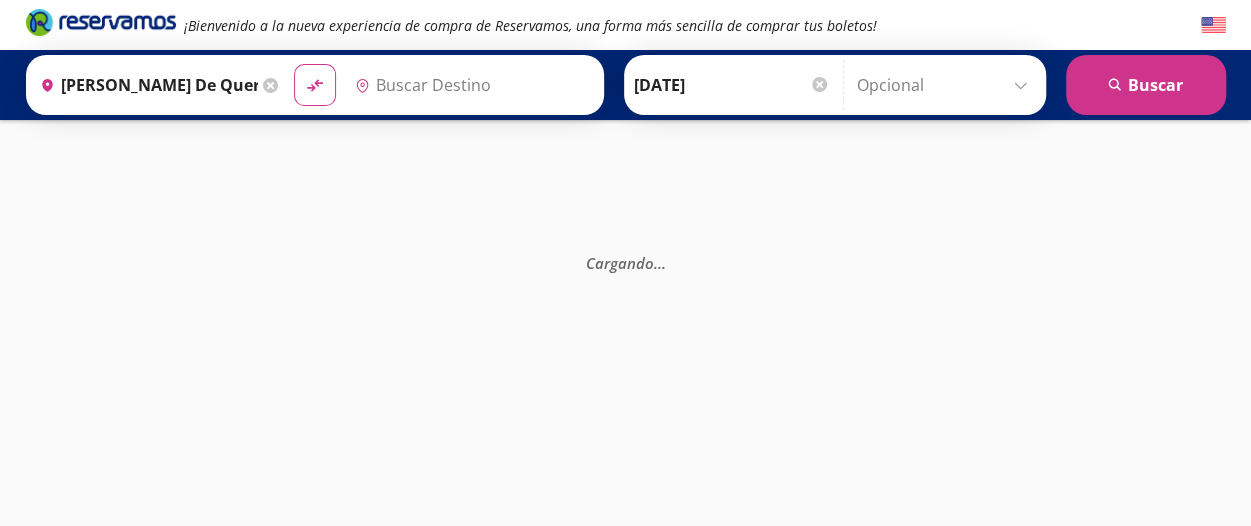 type on "[GEOGRAPHIC_DATA], [GEOGRAPHIC_DATA]" 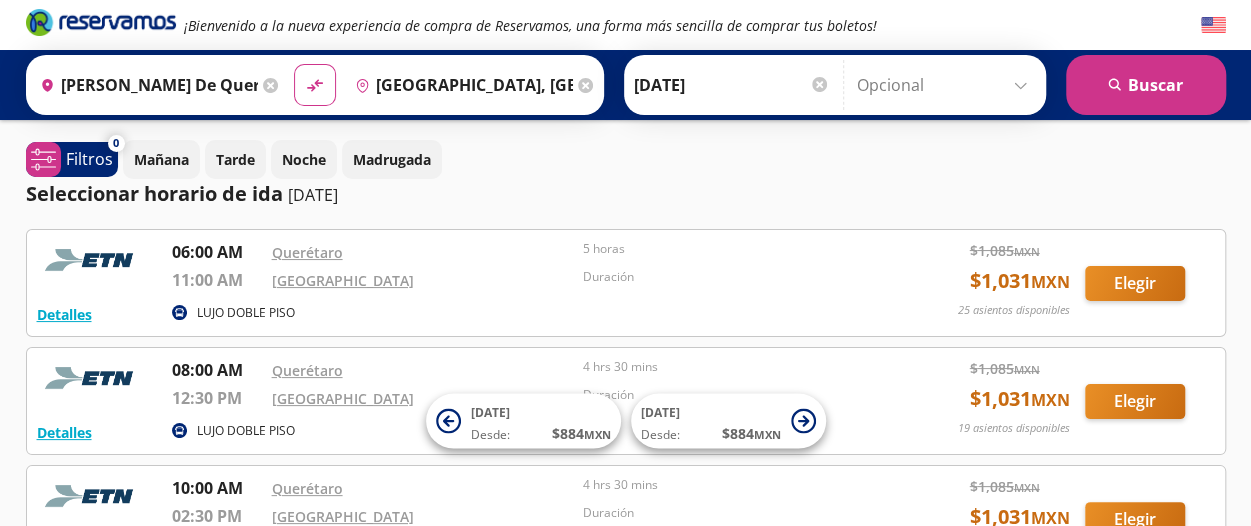click at bounding box center [819, 84] 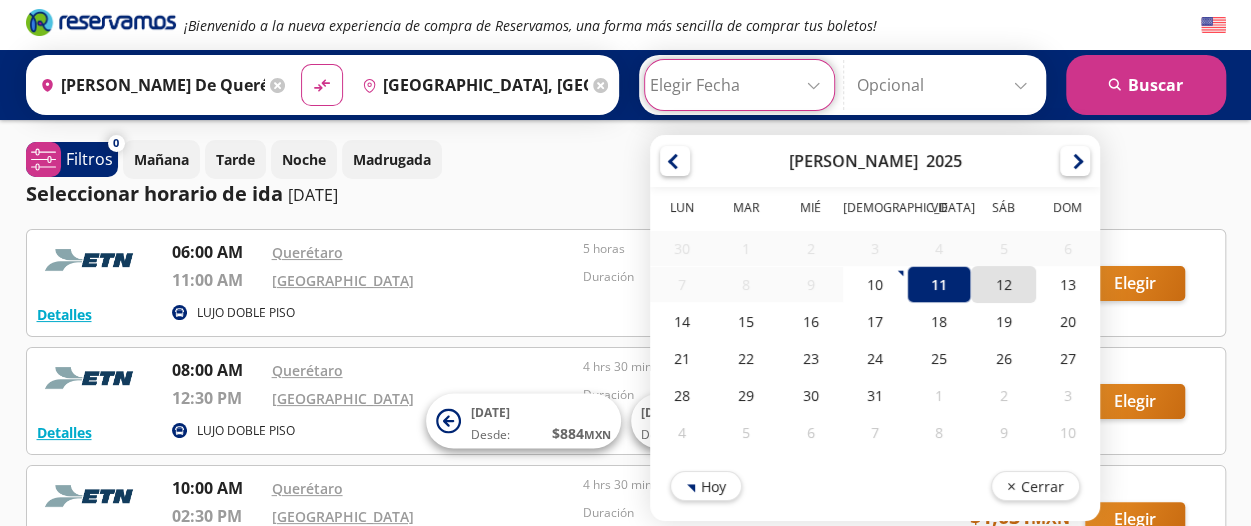 click on "12" at bounding box center (1003, 284) 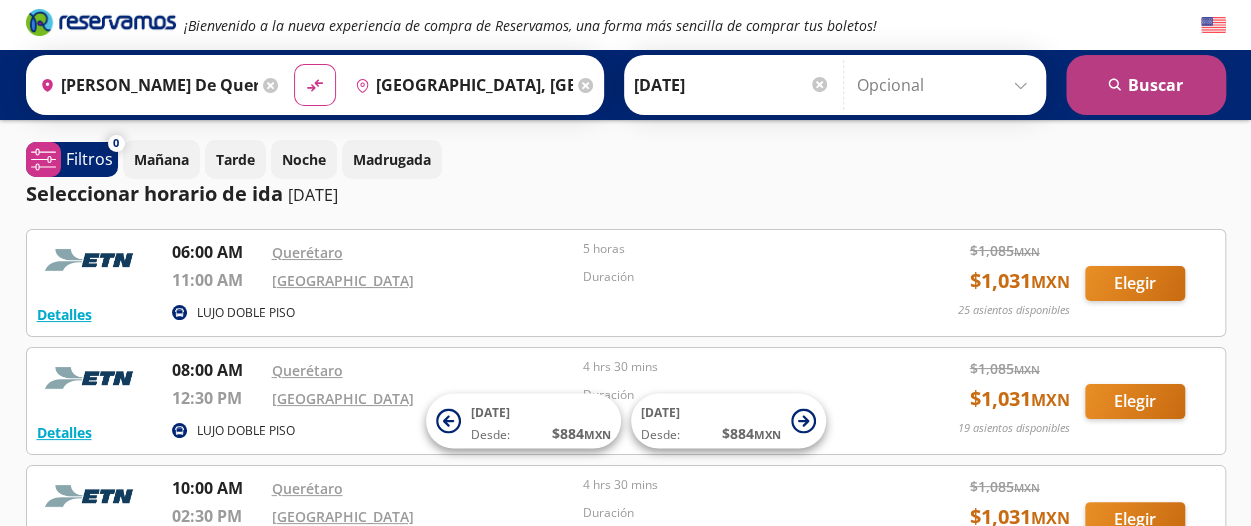 click on "search
[GEOGRAPHIC_DATA]" at bounding box center [1146, 85] 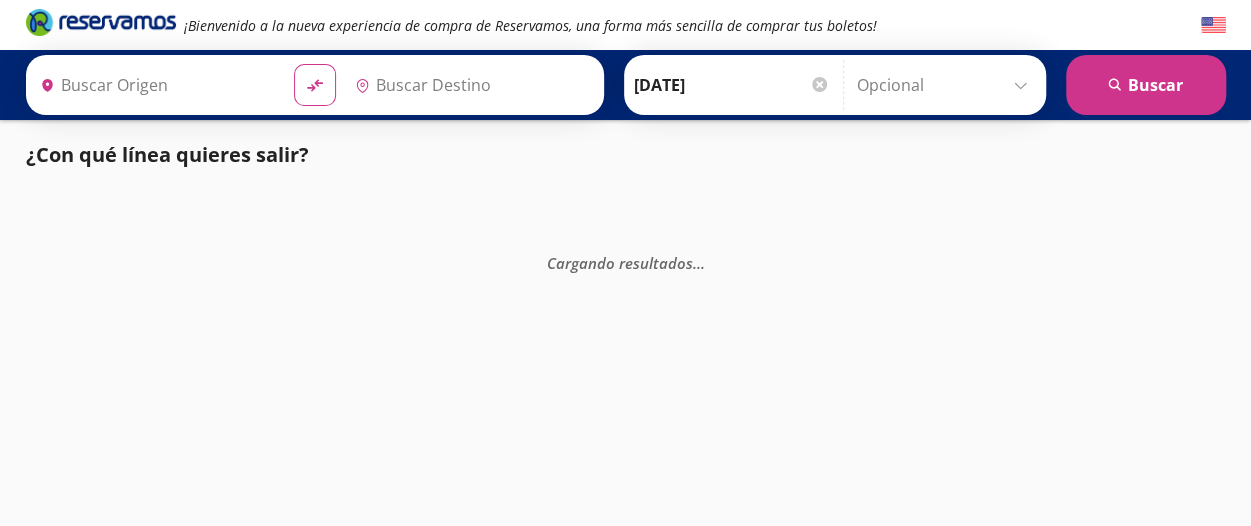 type on "[GEOGRAPHIC_DATA], [GEOGRAPHIC_DATA]" 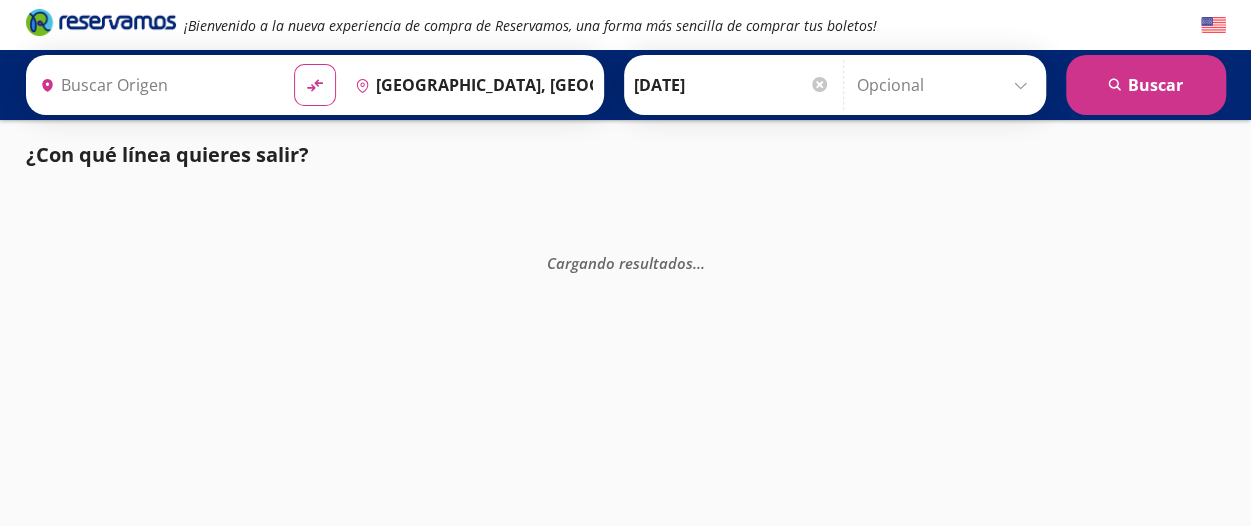 type on "[PERSON_NAME] de Querétaro, [GEOGRAPHIC_DATA]" 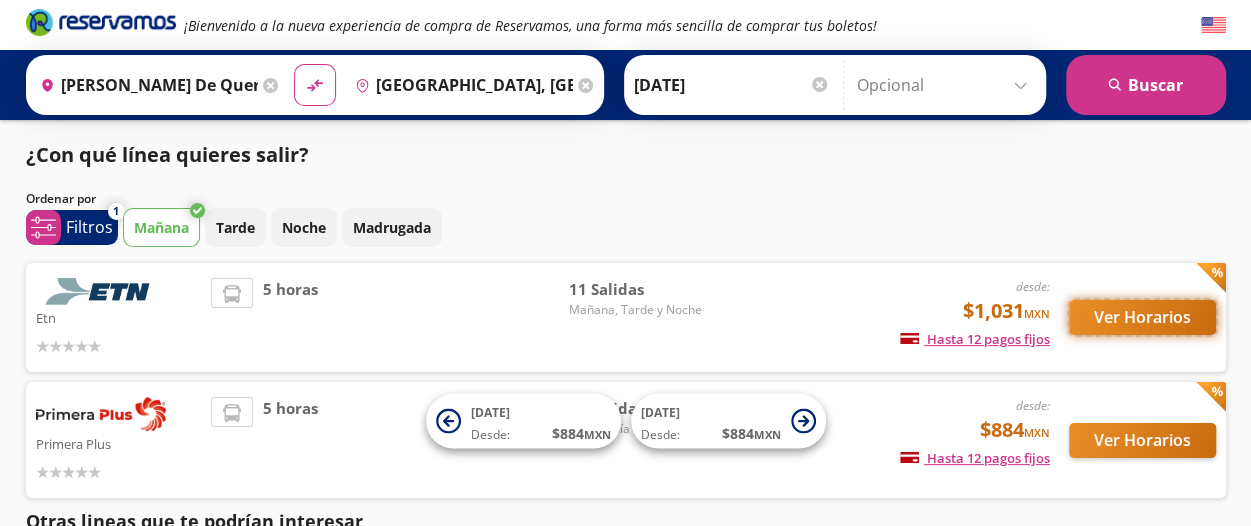 click on "Ver Horarios" at bounding box center [1142, 317] 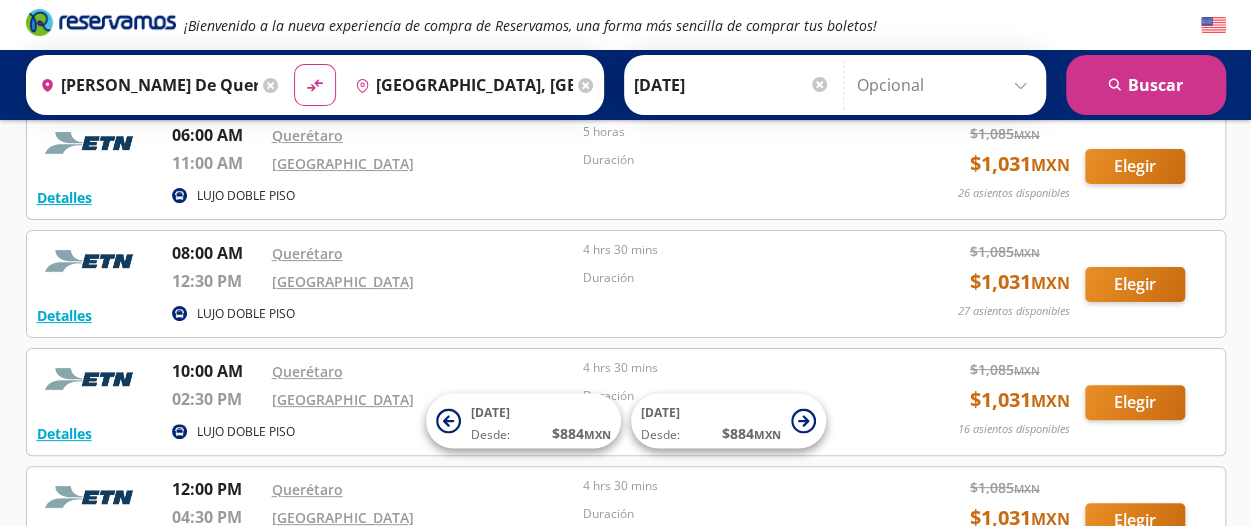 scroll, scrollTop: 0, scrollLeft: 0, axis: both 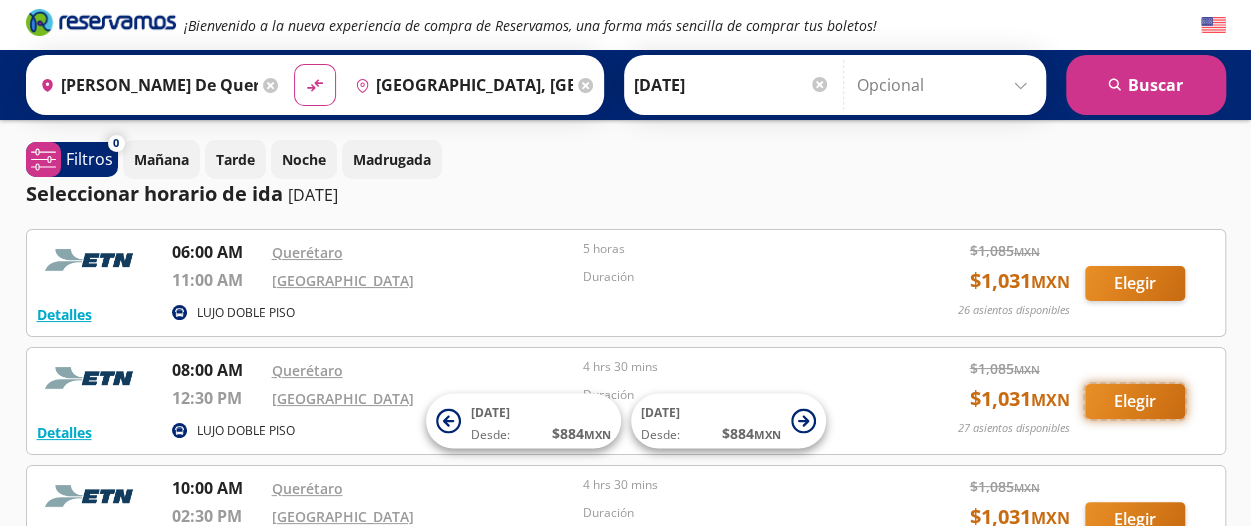 click on "Elegir" at bounding box center (1135, 401) 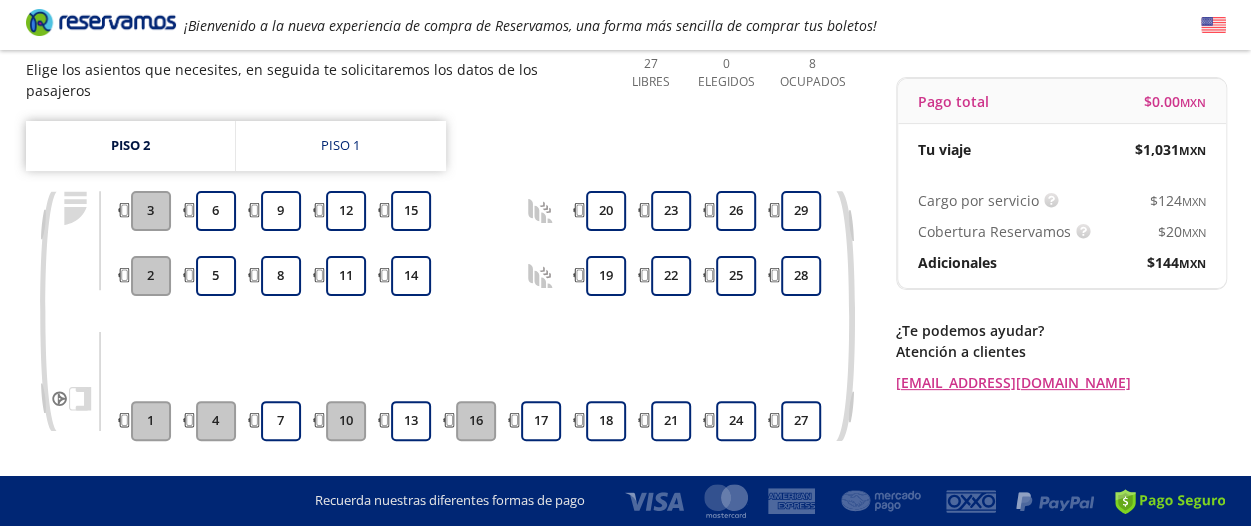 scroll, scrollTop: 200, scrollLeft: 0, axis: vertical 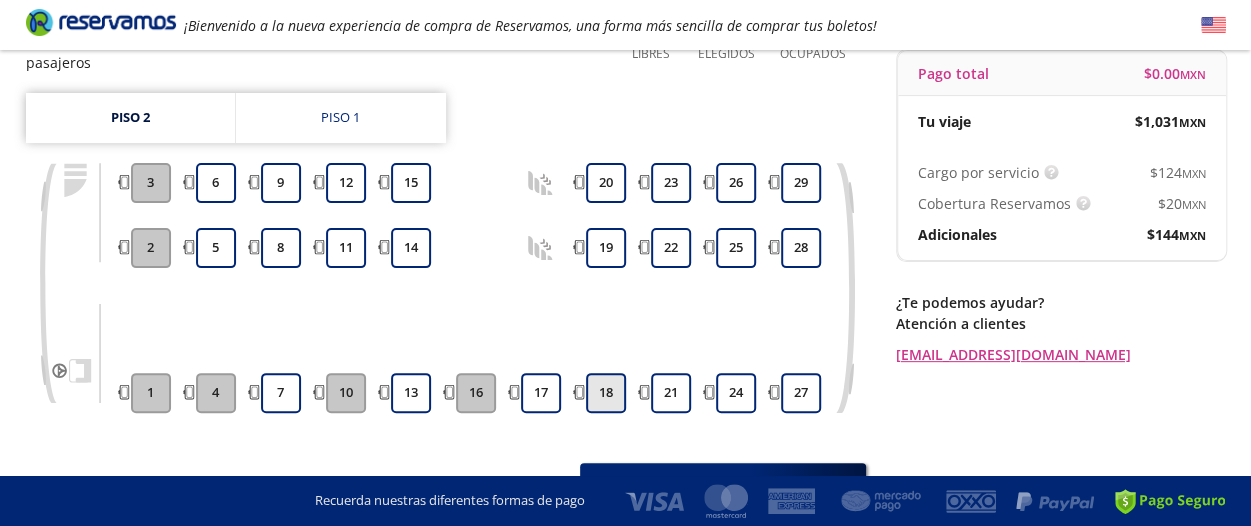 click on "18" at bounding box center (606, 393) 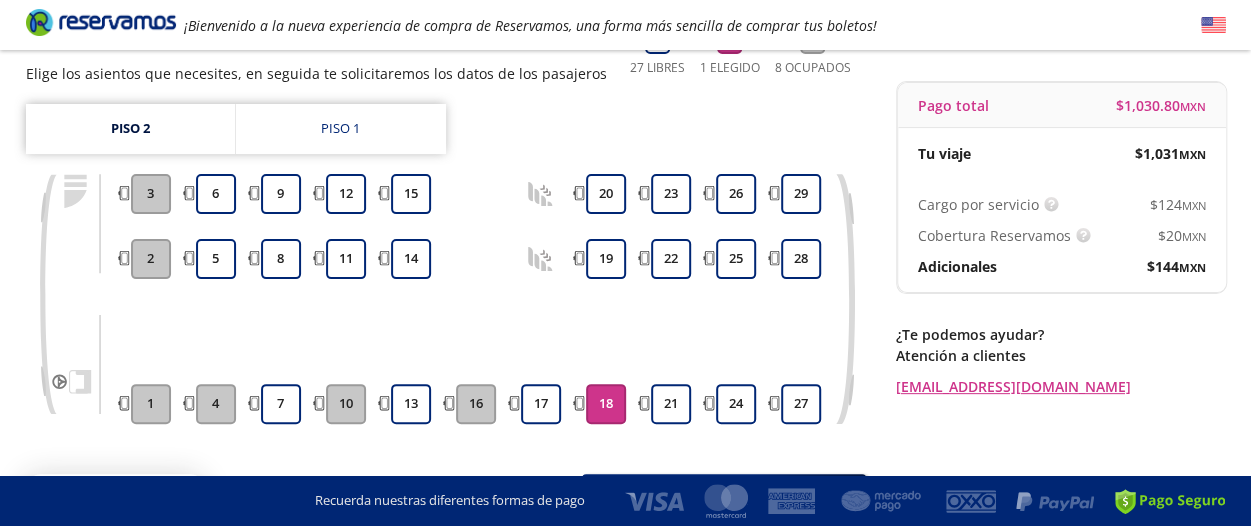 scroll, scrollTop: 200, scrollLeft: 0, axis: vertical 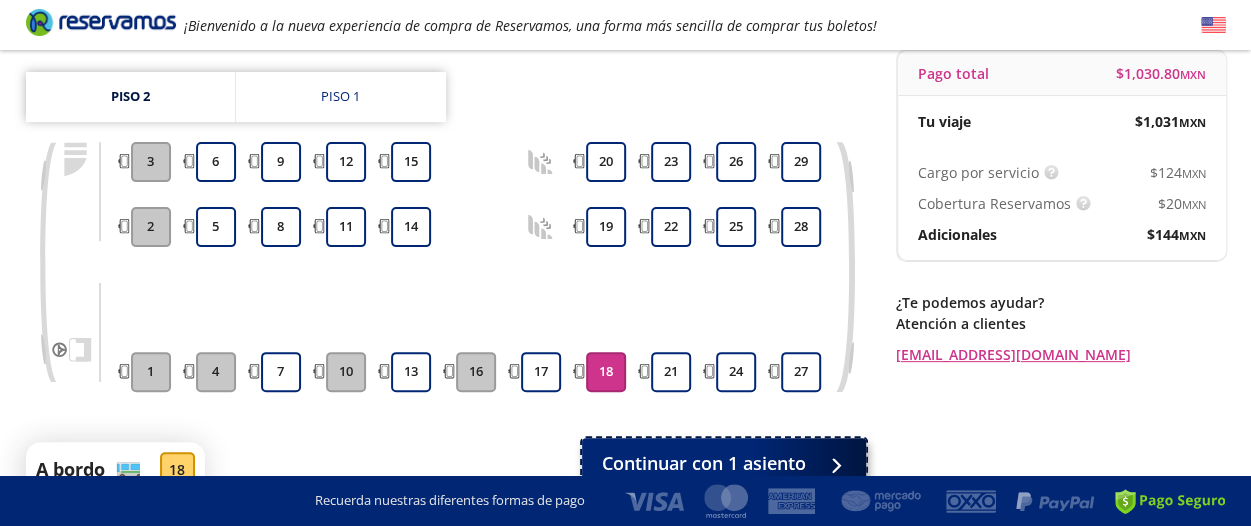click on "Continuar con 1 asiento" at bounding box center [704, 463] 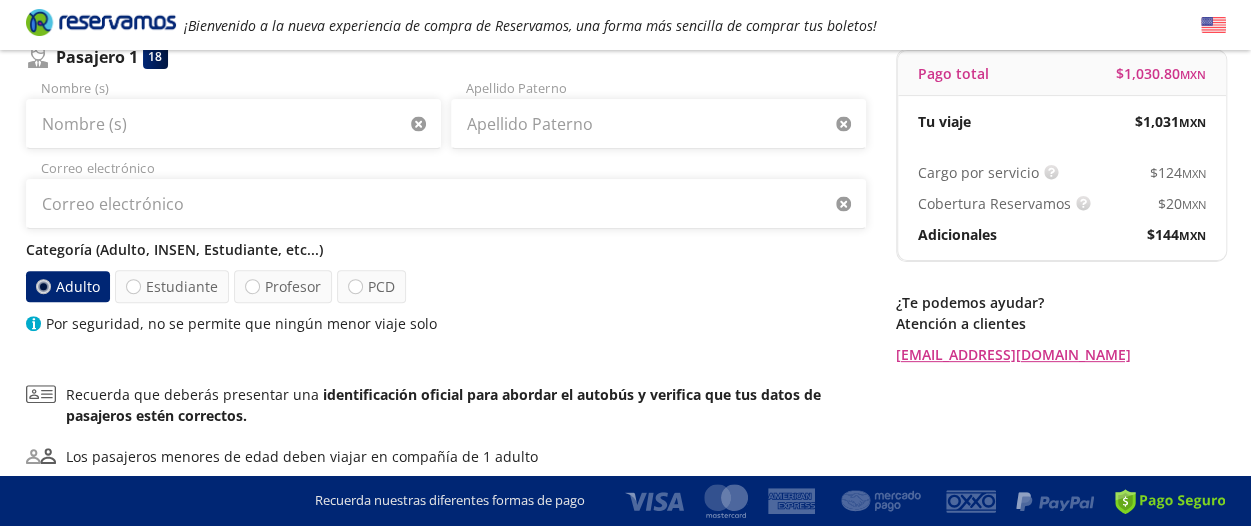 scroll, scrollTop: 0, scrollLeft: 0, axis: both 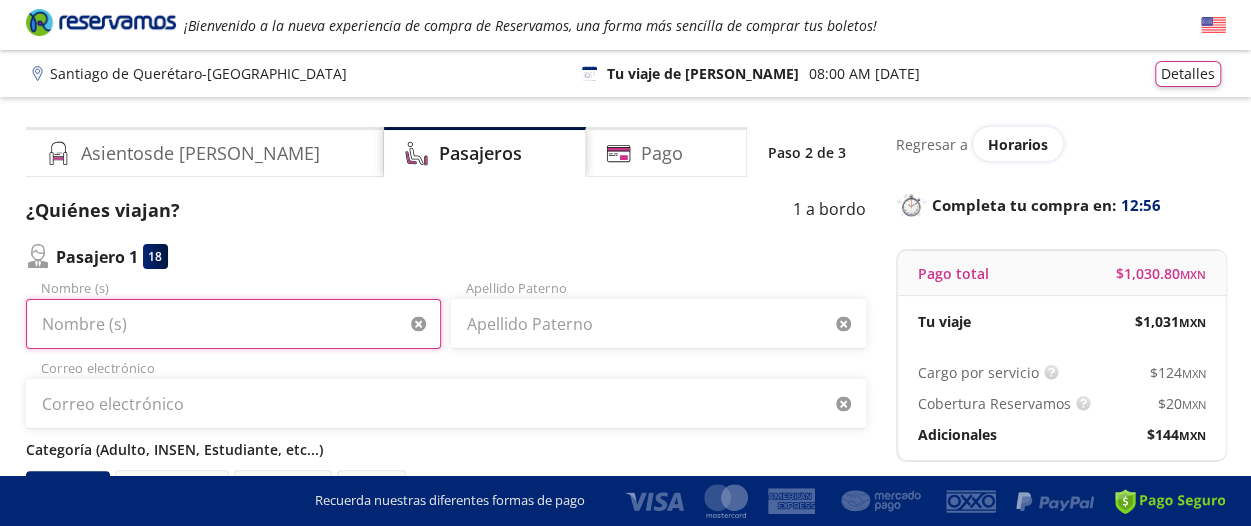 click on "Nombre (s)" at bounding box center [233, 324] 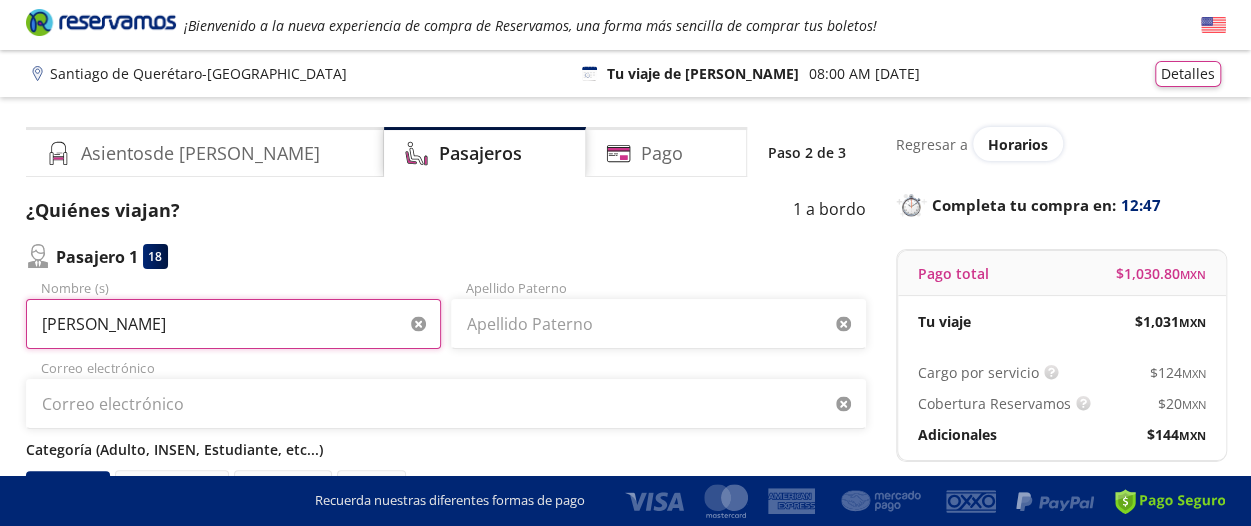 type on "[PERSON_NAME] [PERSON_NAME]" 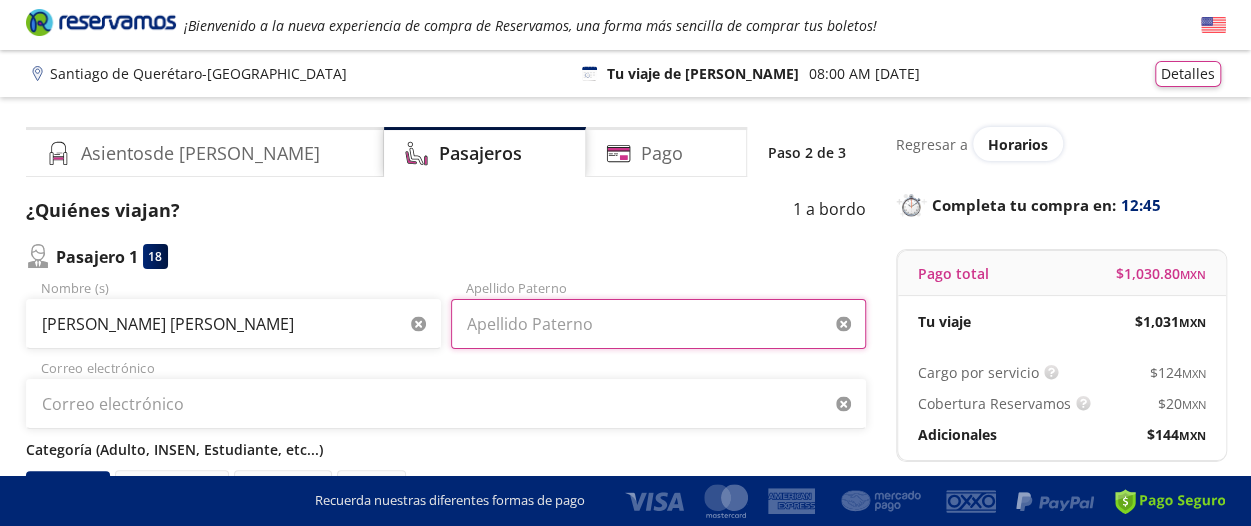 click on "Apellido Paterno" at bounding box center [658, 324] 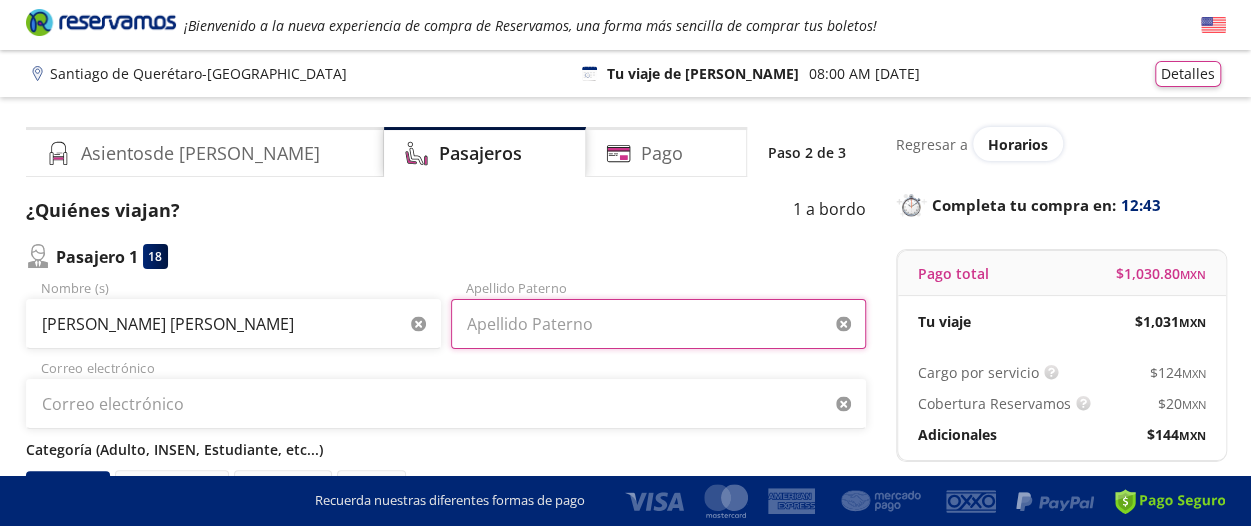 type on "[PERSON_NAME]" 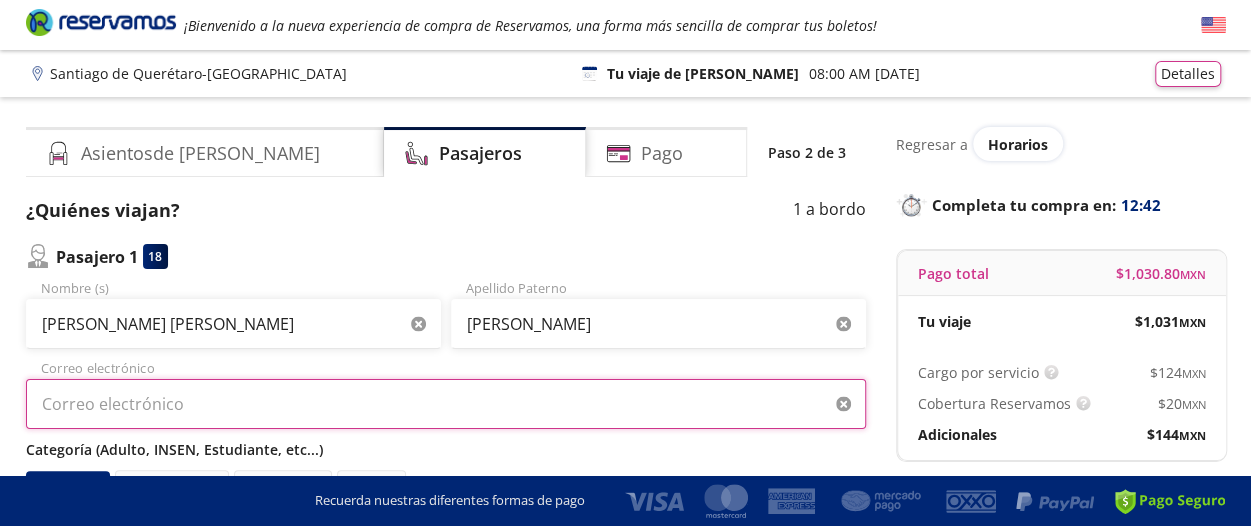 drag, startPoint x: 46, startPoint y: 407, endPoint x: 56, endPoint y: 409, distance: 10.198039 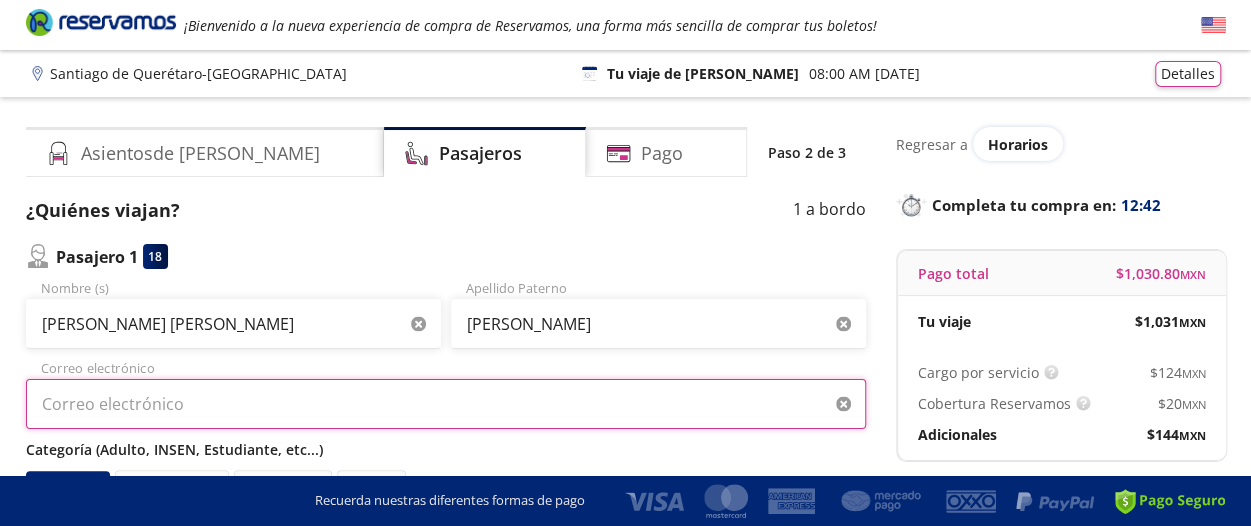 click on "Correo electrónico" at bounding box center [446, 404] 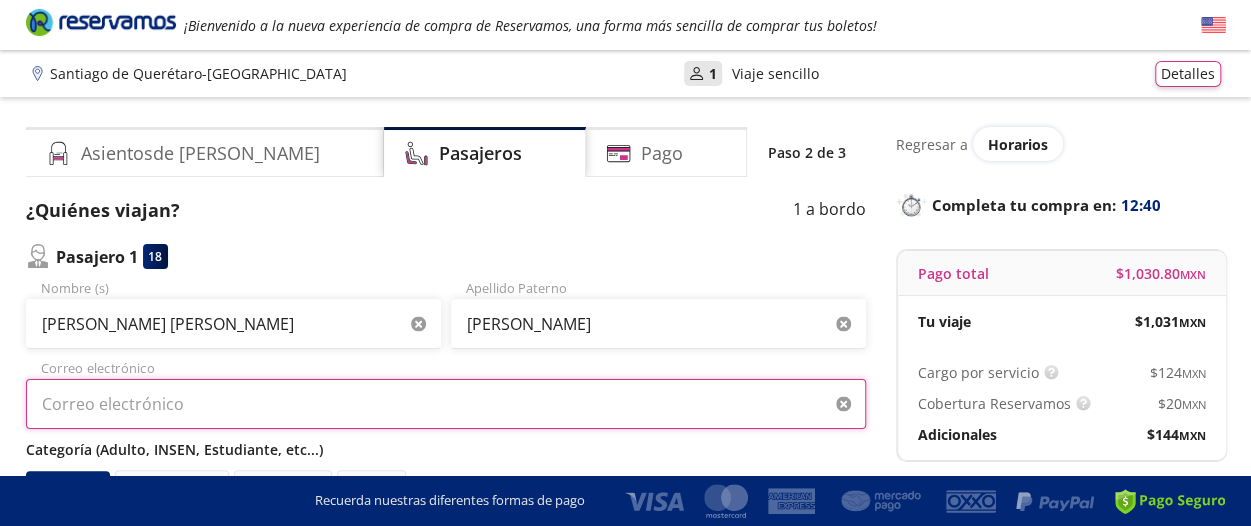 type on "[EMAIL_ADDRESS][DOMAIN_NAME]" 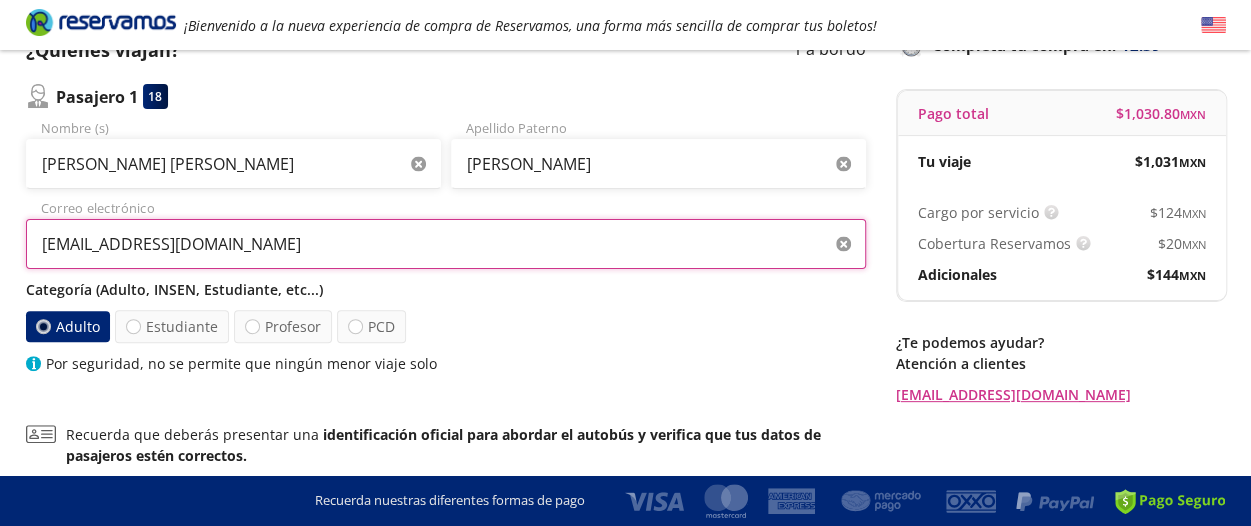 scroll, scrollTop: 300, scrollLeft: 0, axis: vertical 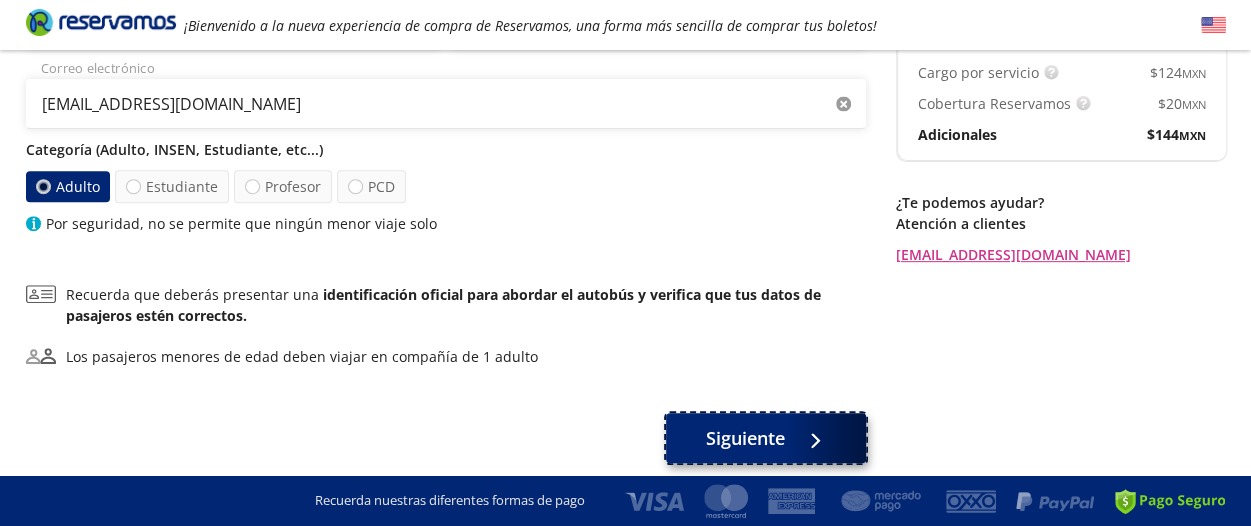 click on "Siguiente" at bounding box center [745, 438] 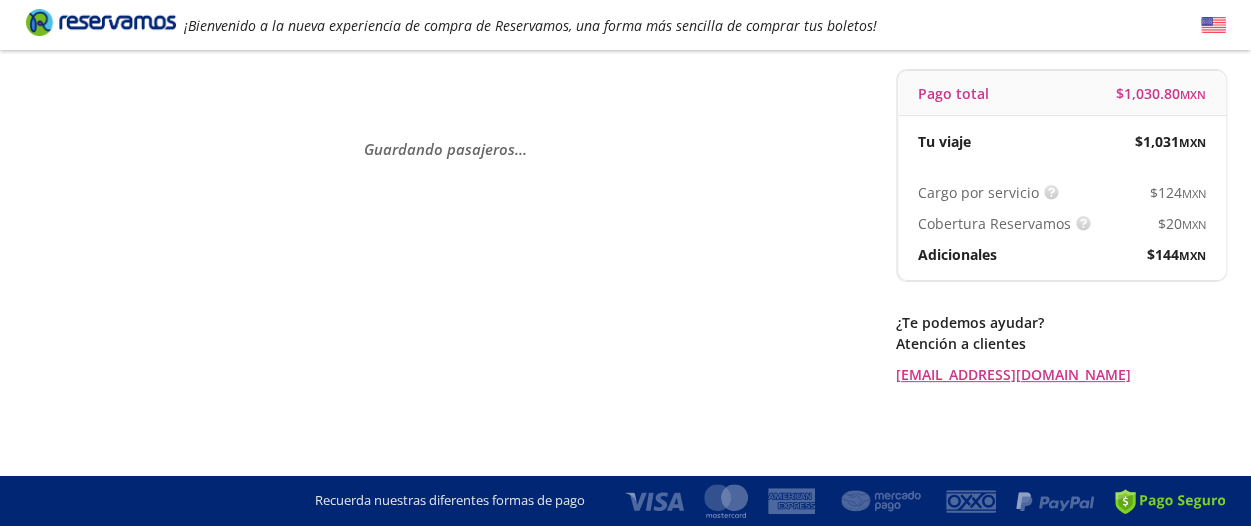 scroll, scrollTop: 0, scrollLeft: 0, axis: both 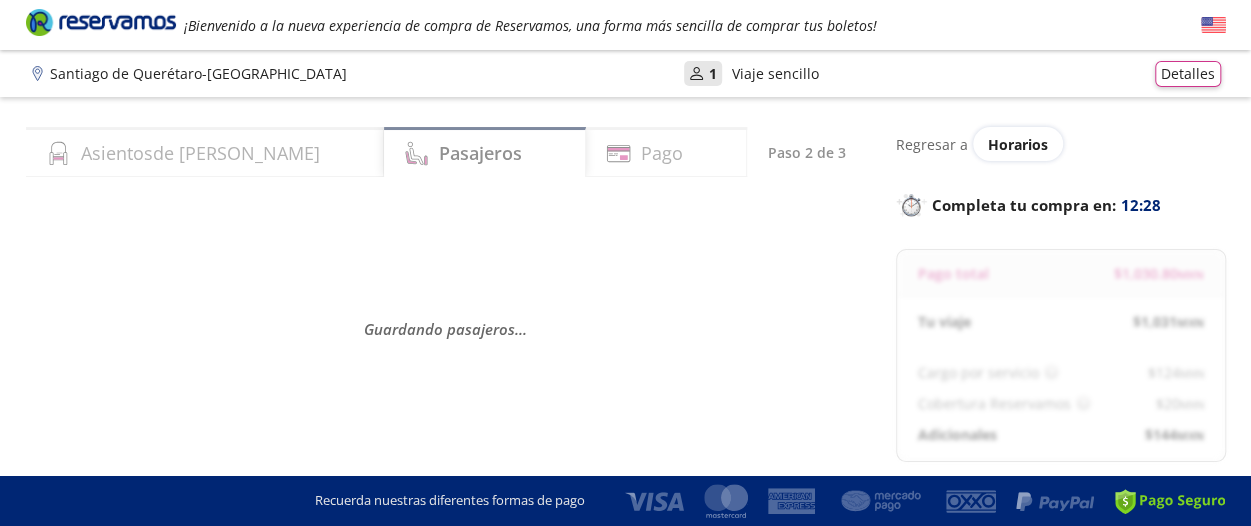 select on "MX" 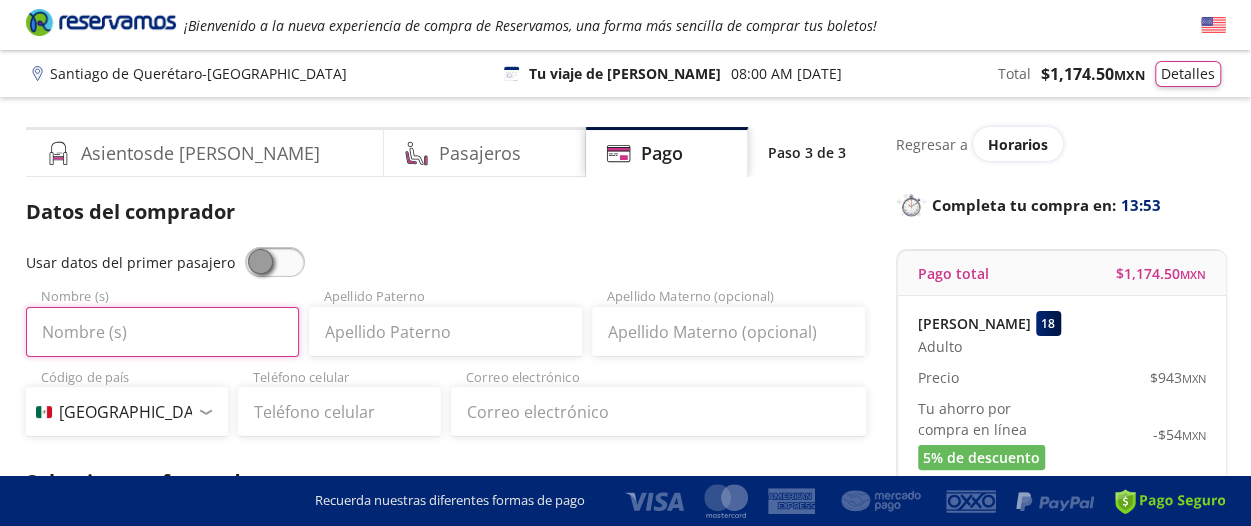 drag, startPoint x: 42, startPoint y: 327, endPoint x: 162, endPoint y: 327, distance: 120 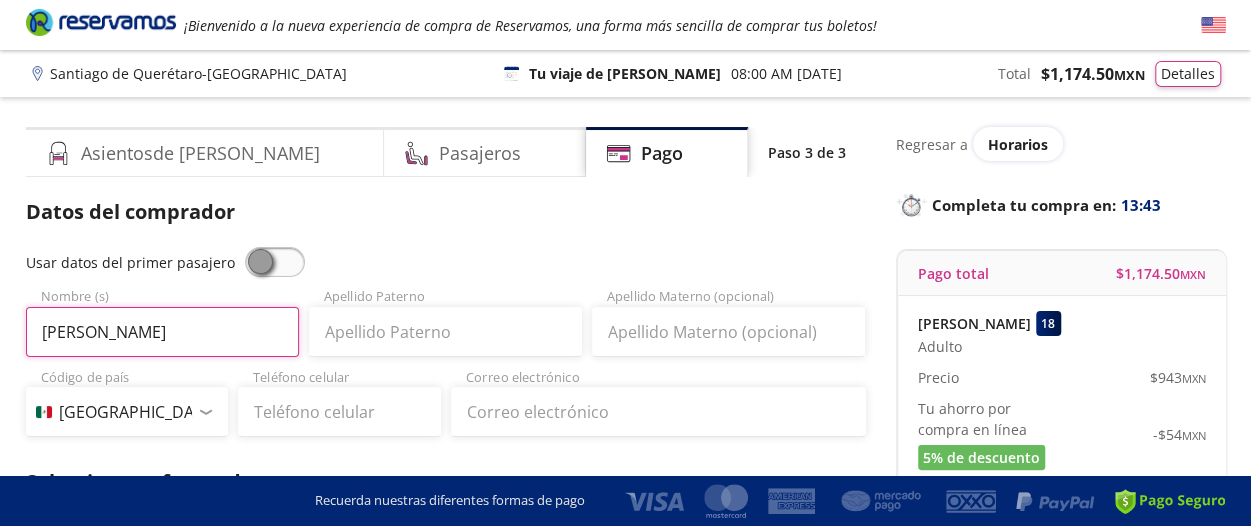 type on "[PERSON_NAME]" 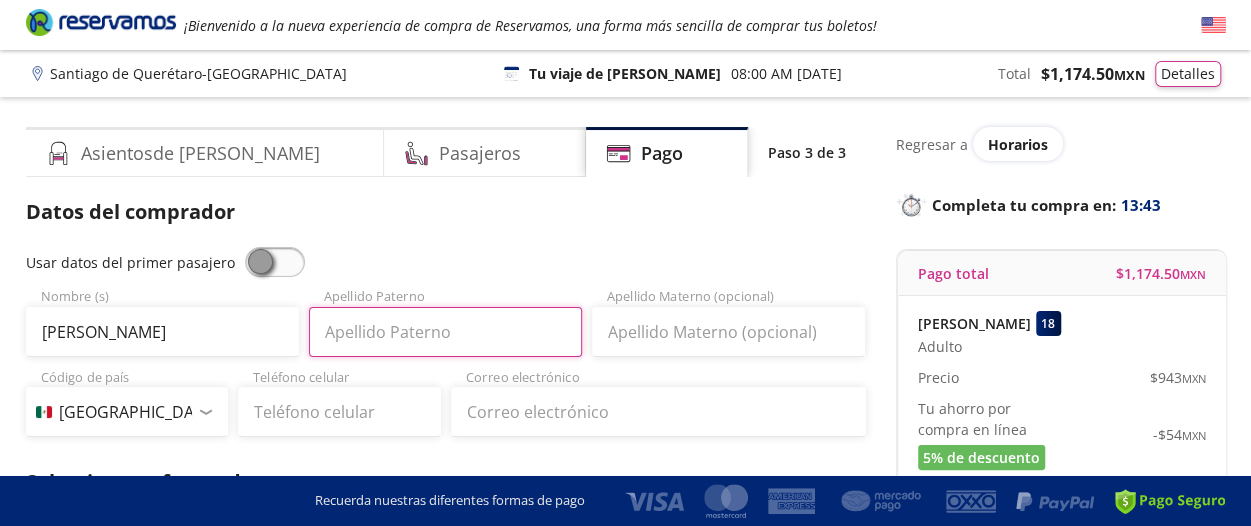 click on "Apellido Paterno" at bounding box center (445, 332) 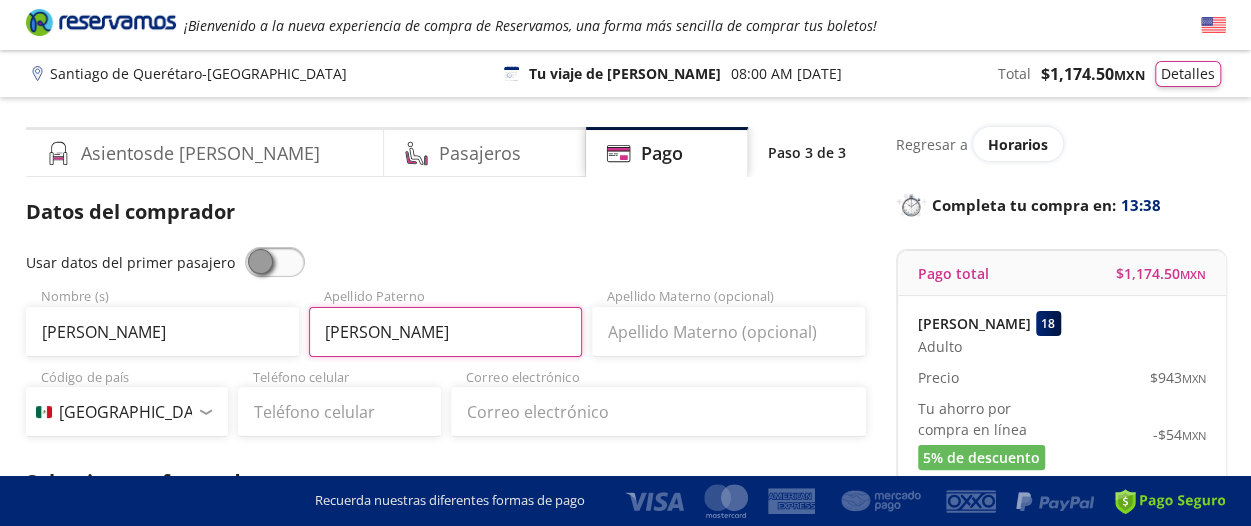 type on "[PERSON_NAME]" 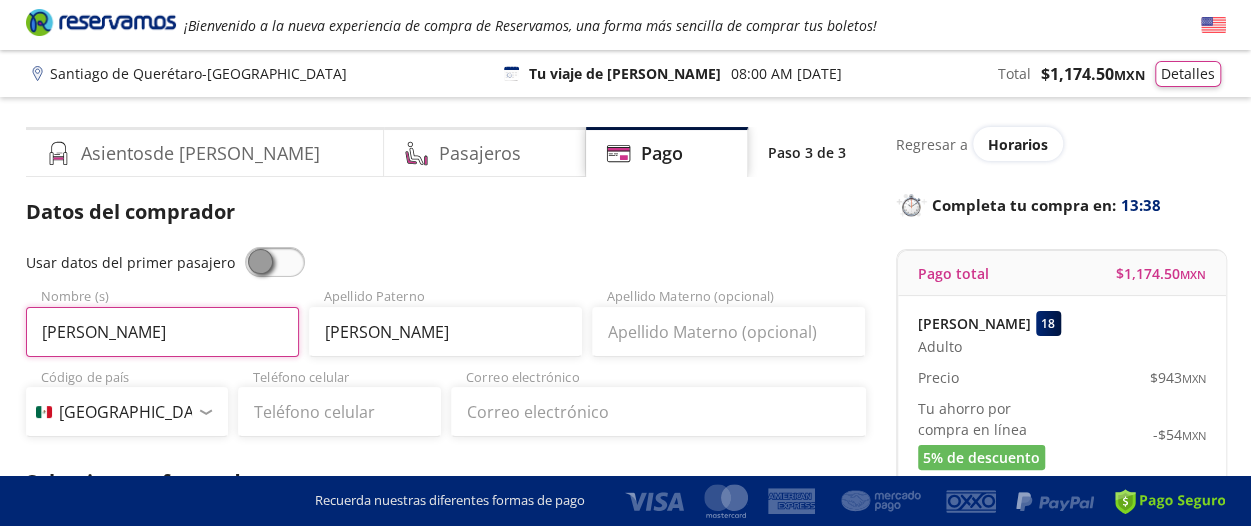 click on "[PERSON_NAME]" at bounding box center [162, 332] 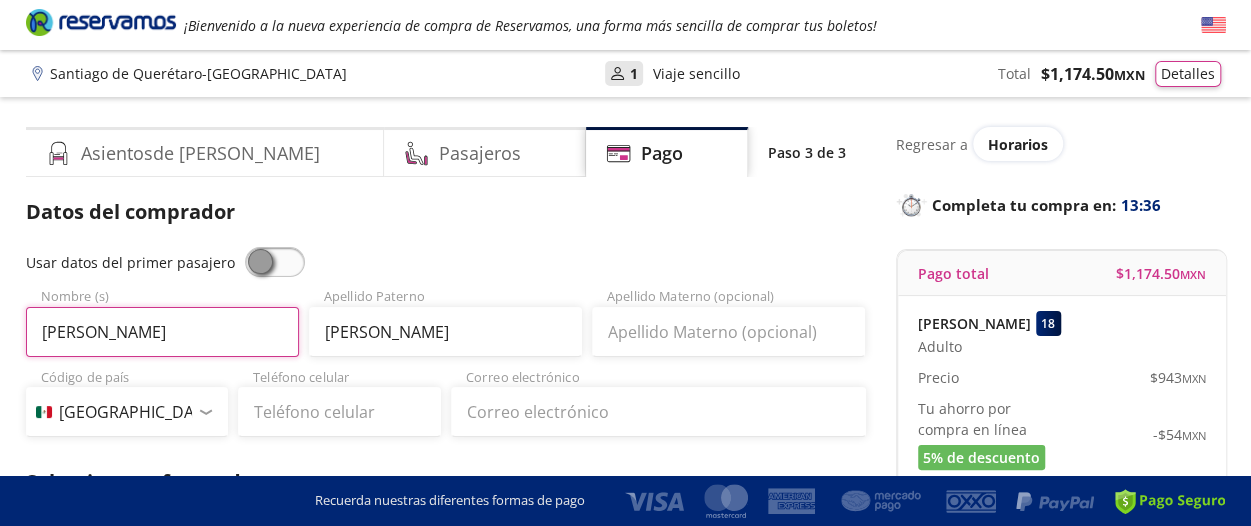 type on "[PERSON_NAME] [PERSON_NAME]" 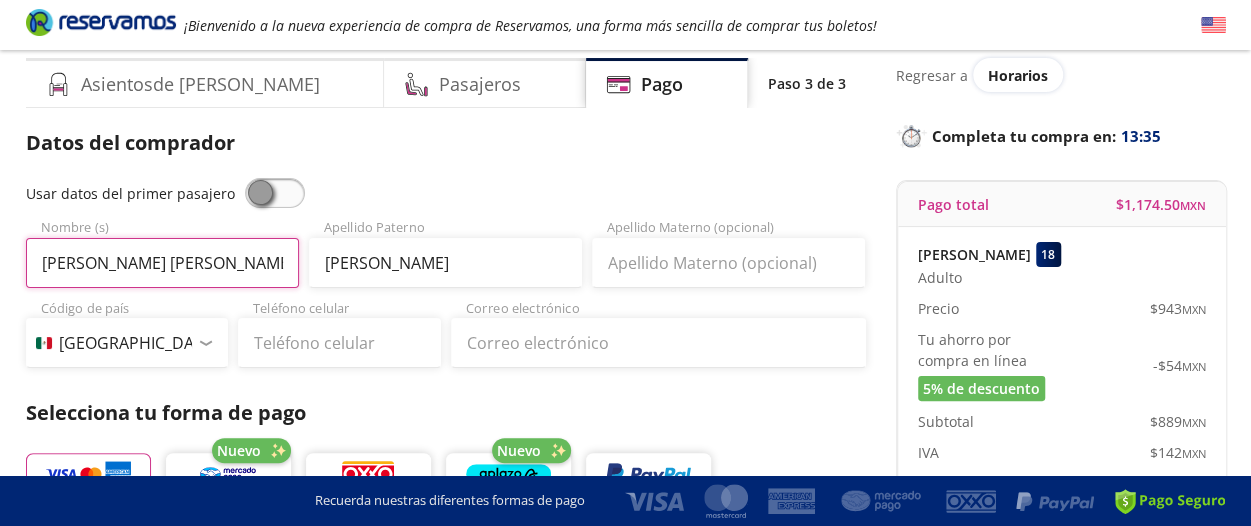 scroll, scrollTop: 100, scrollLeft: 0, axis: vertical 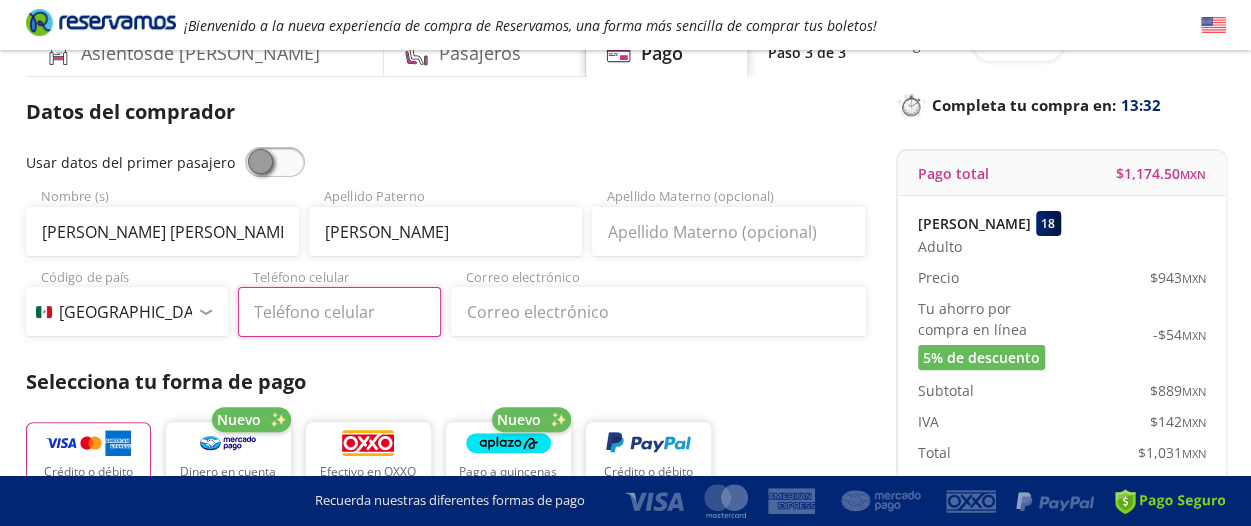 click on "Teléfono celular" at bounding box center (339, 312) 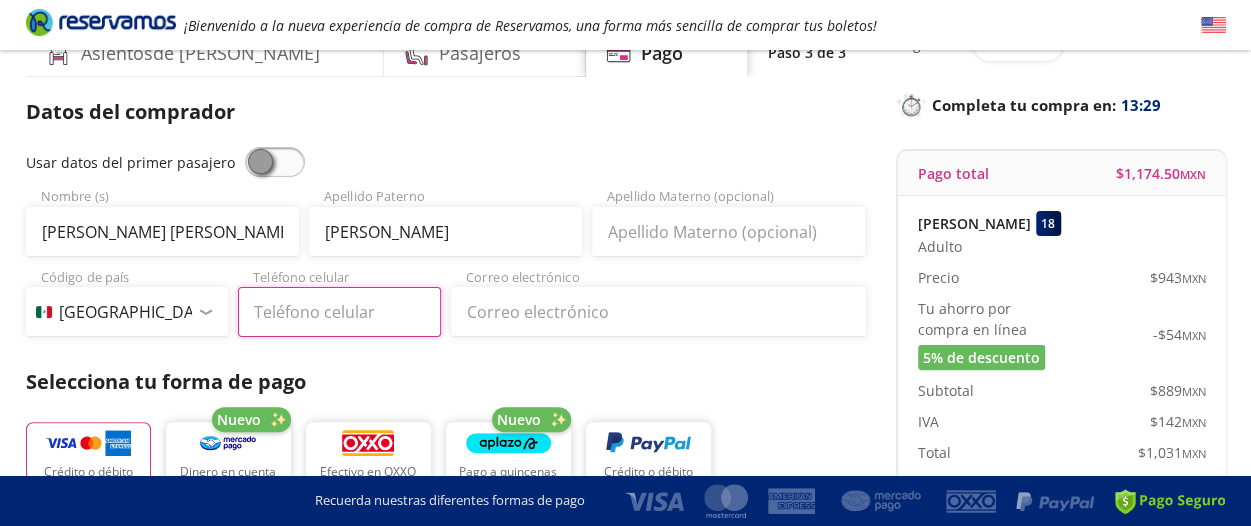 type on "[PHONE_NUMBER]" 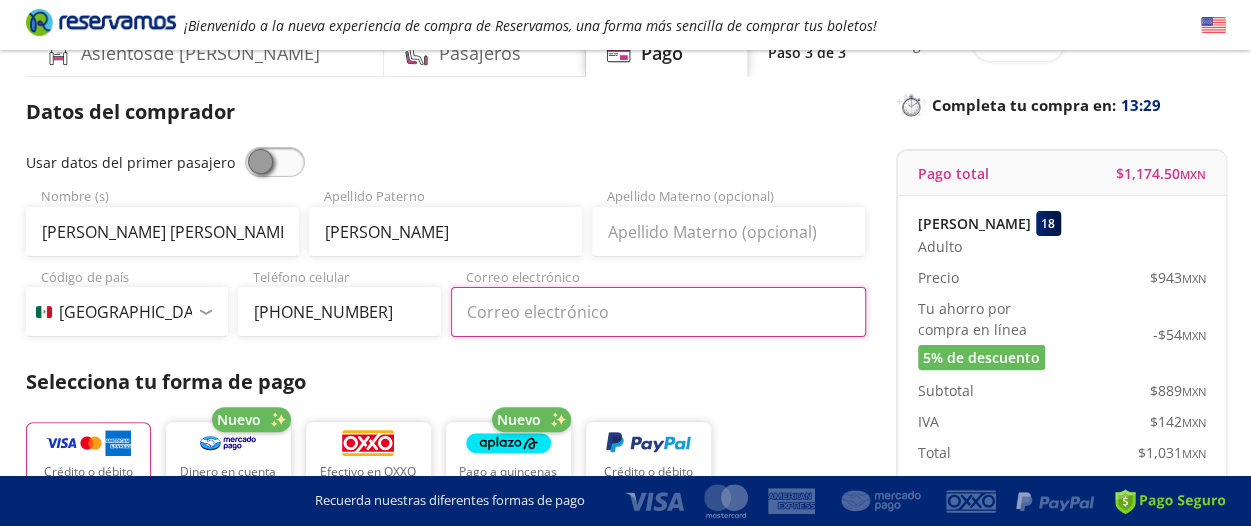 click on "Correo electrónico" at bounding box center [658, 312] 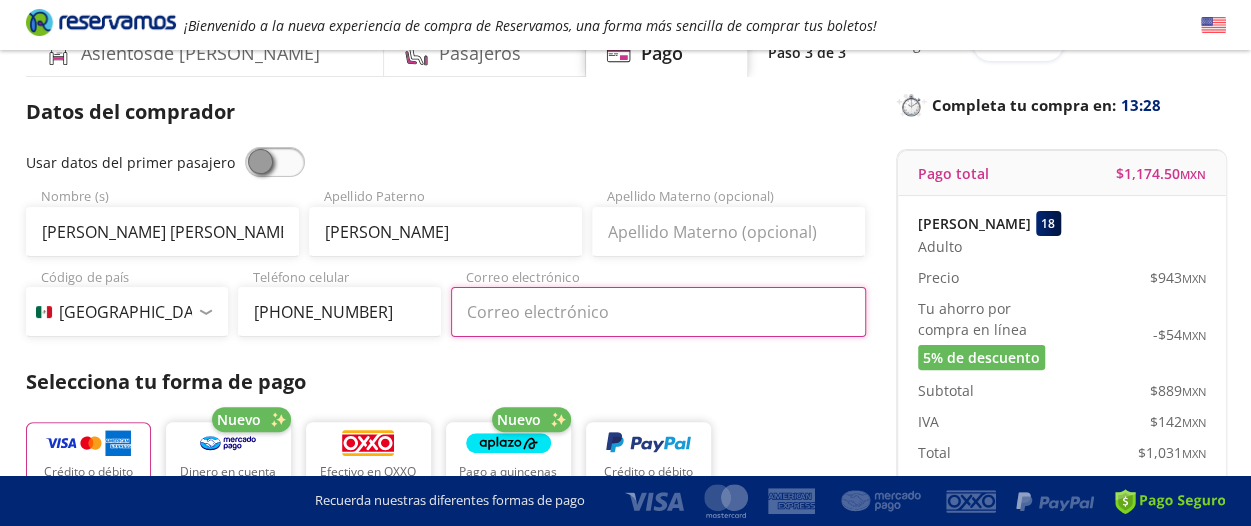 type on "[EMAIL_ADDRESS][DOMAIN_NAME]" 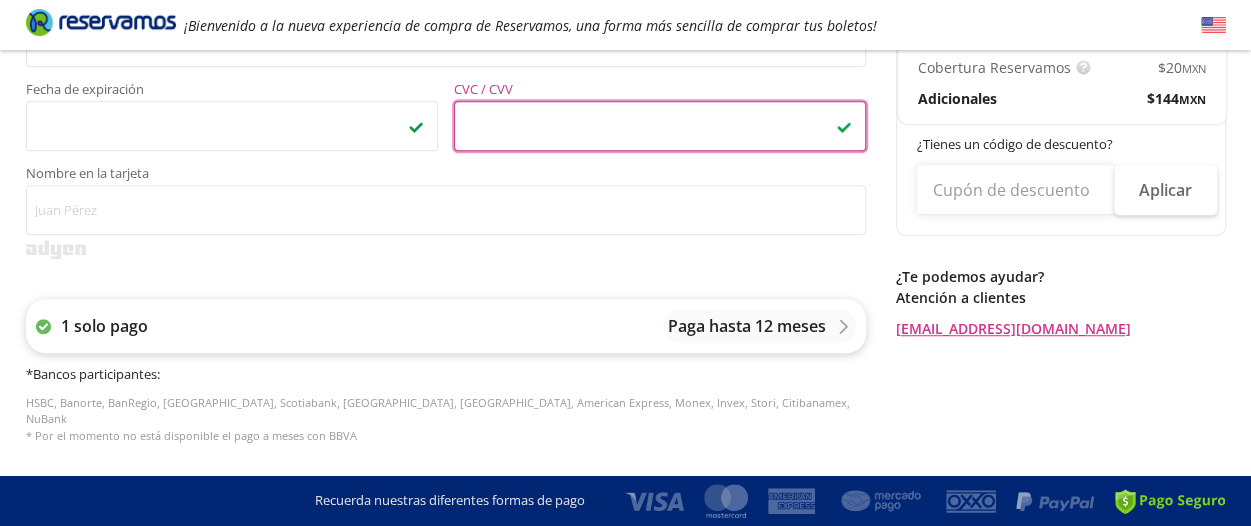 scroll, scrollTop: 600, scrollLeft: 0, axis: vertical 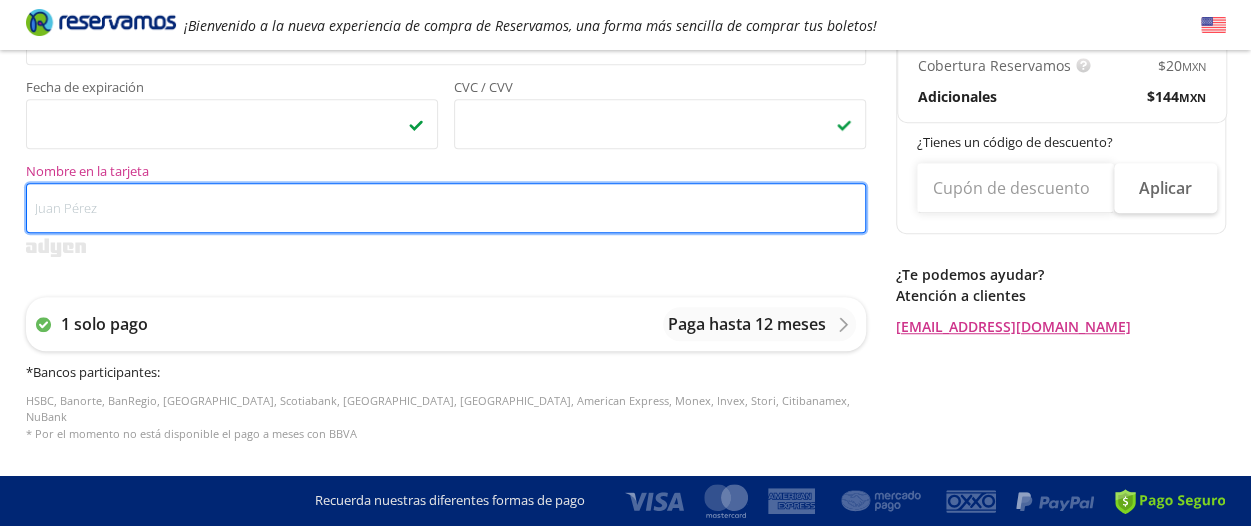 drag, startPoint x: 27, startPoint y: 211, endPoint x: 45, endPoint y: 211, distance: 18 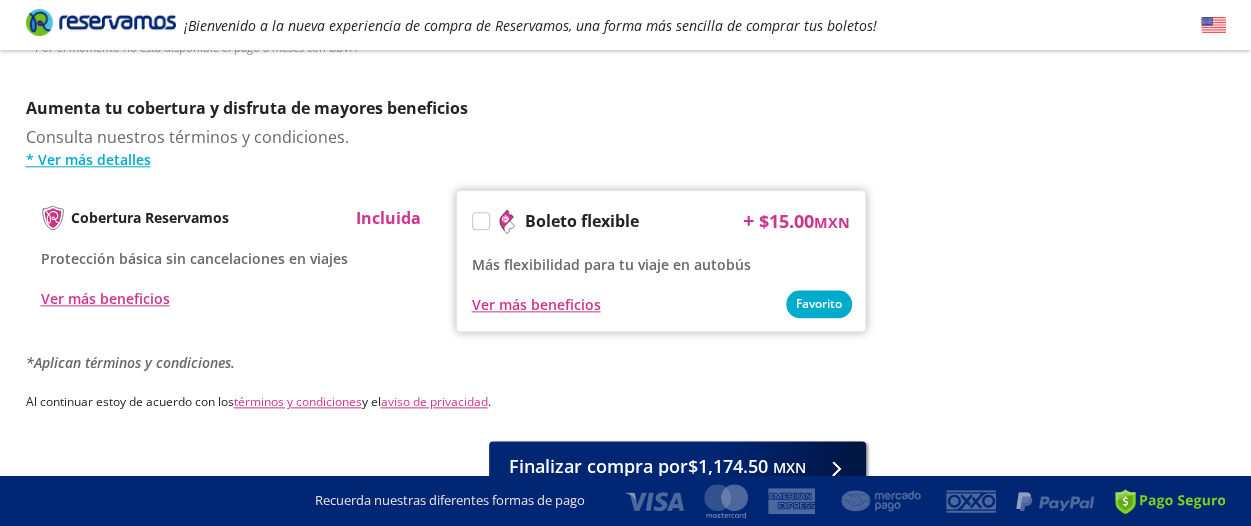 scroll, scrollTop: 1075, scrollLeft: 0, axis: vertical 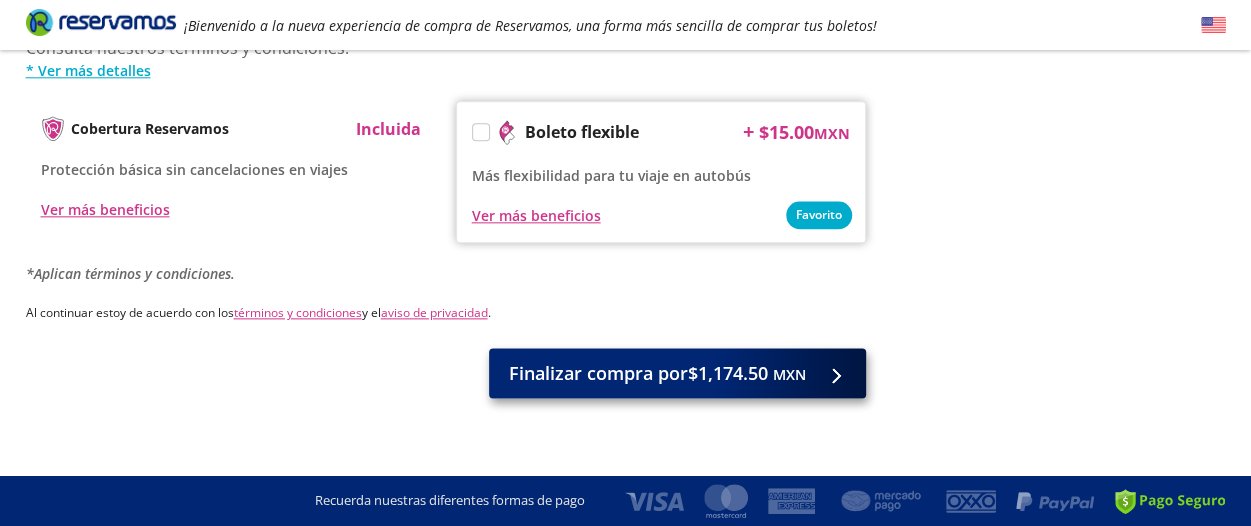type on "[PERSON_NAME]" 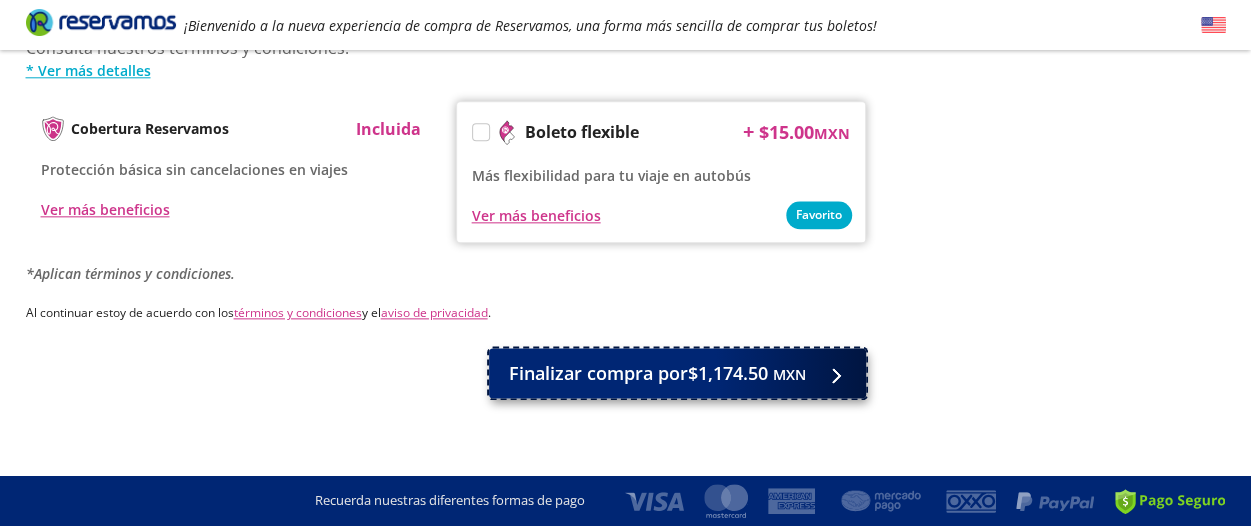 click on "Finalizar compra por  $1,174.50   MXN" at bounding box center [657, 373] 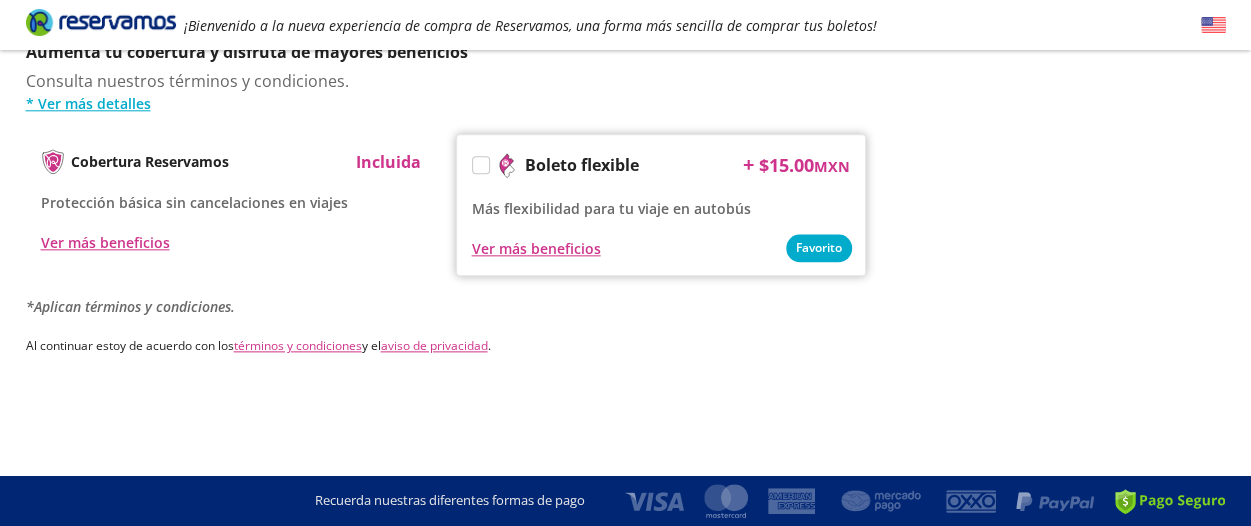 scroll, scrollTop: 0, scrollLeft: 0, axis: both 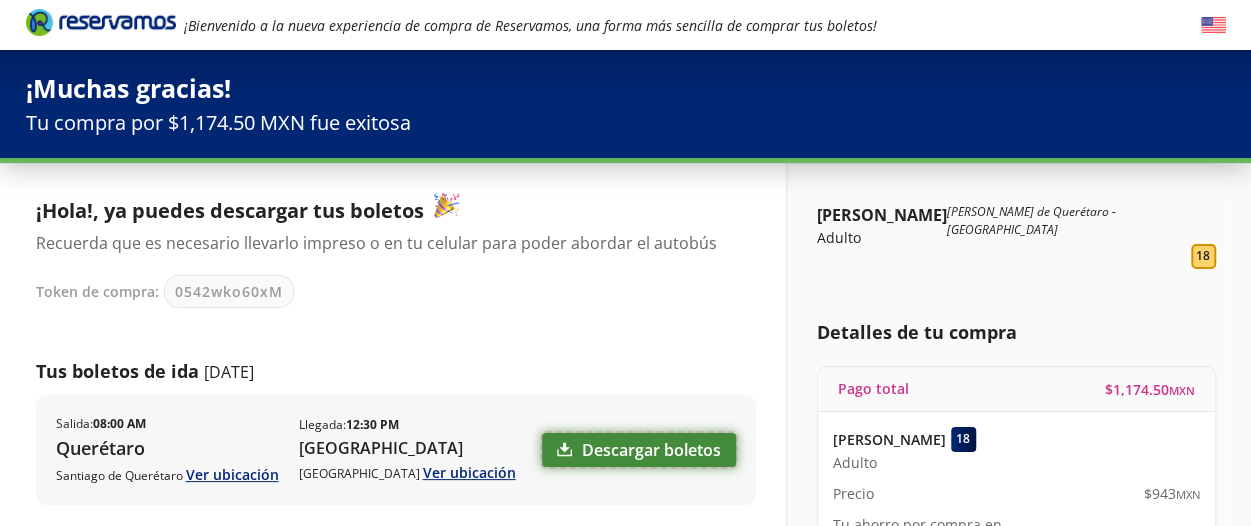click on "Descargar boletos" at bounding box center [639, 450] 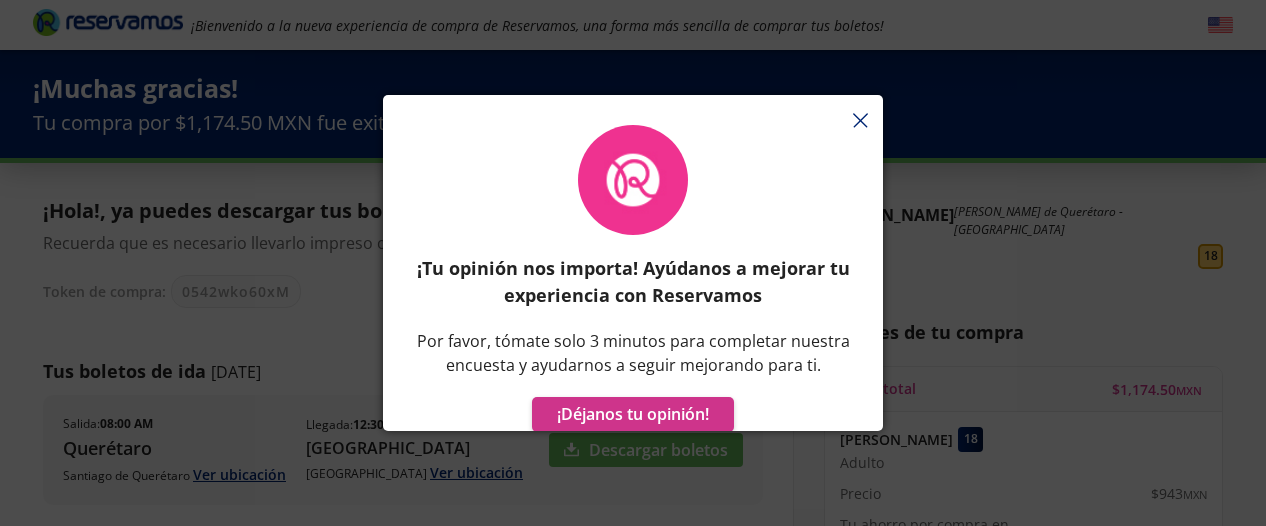 click 